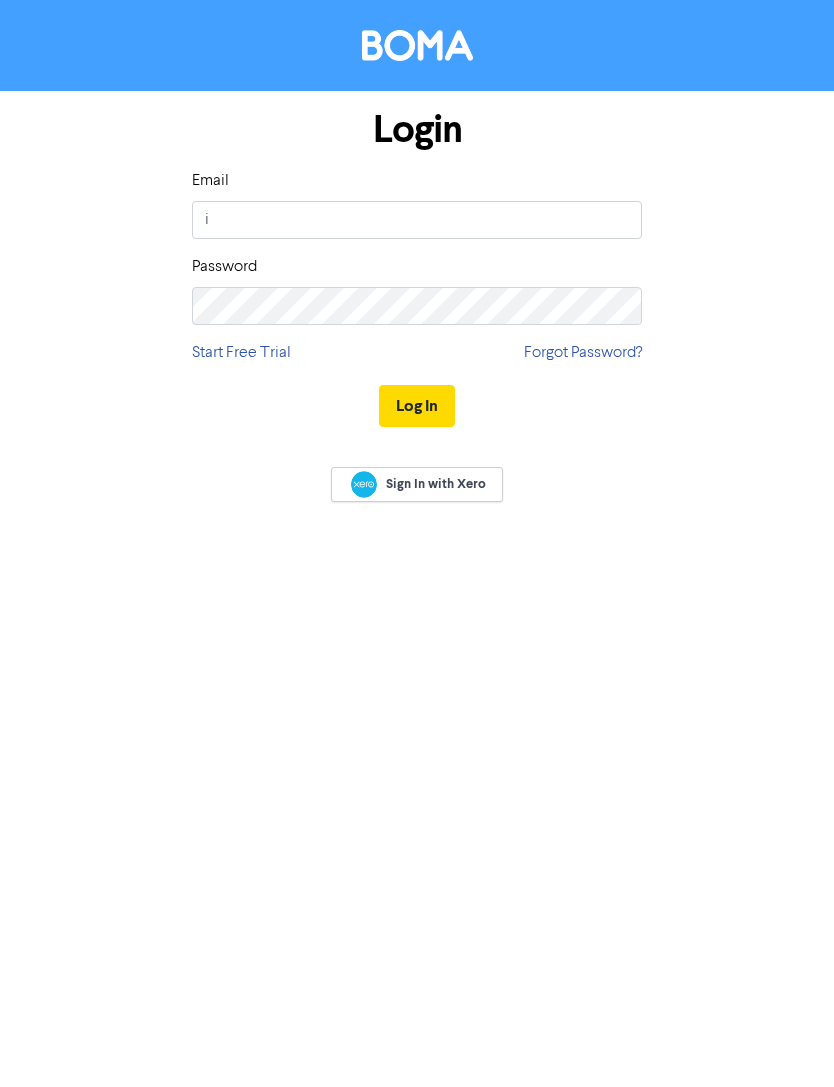 scroll, scrollTop: 0, scrollLeft: 0, axis: both 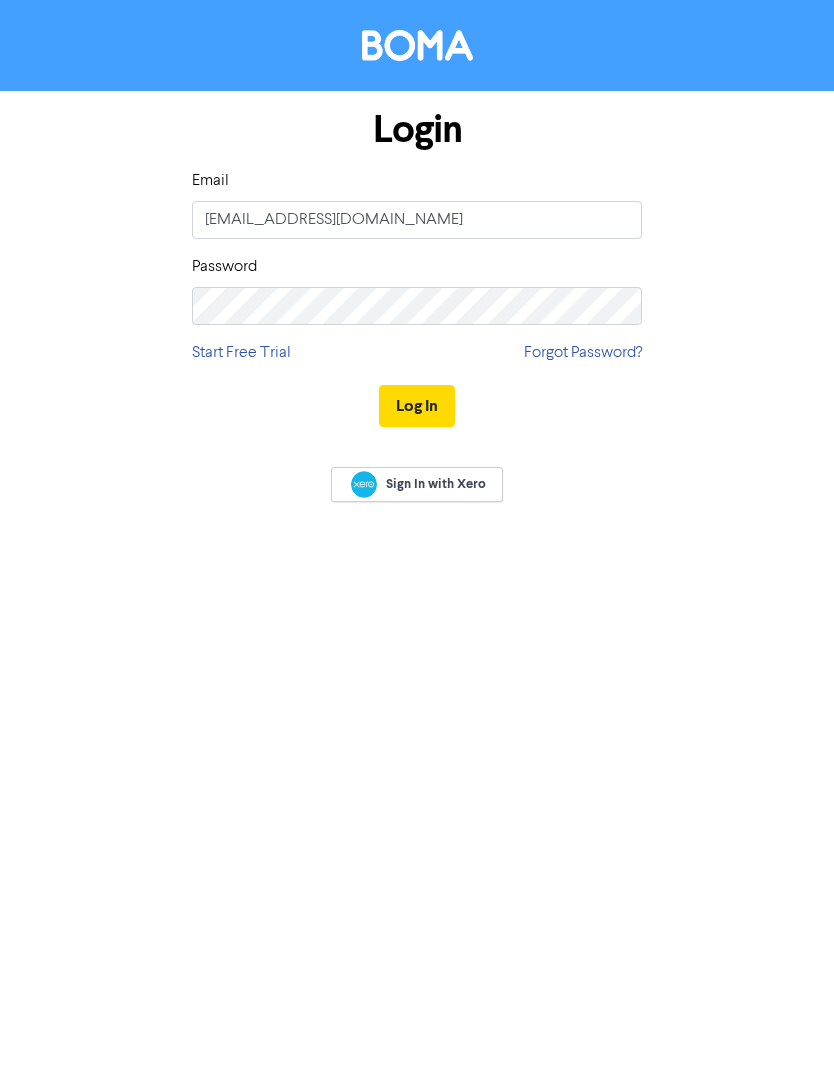 type on "info@atcnelson.co.nz" 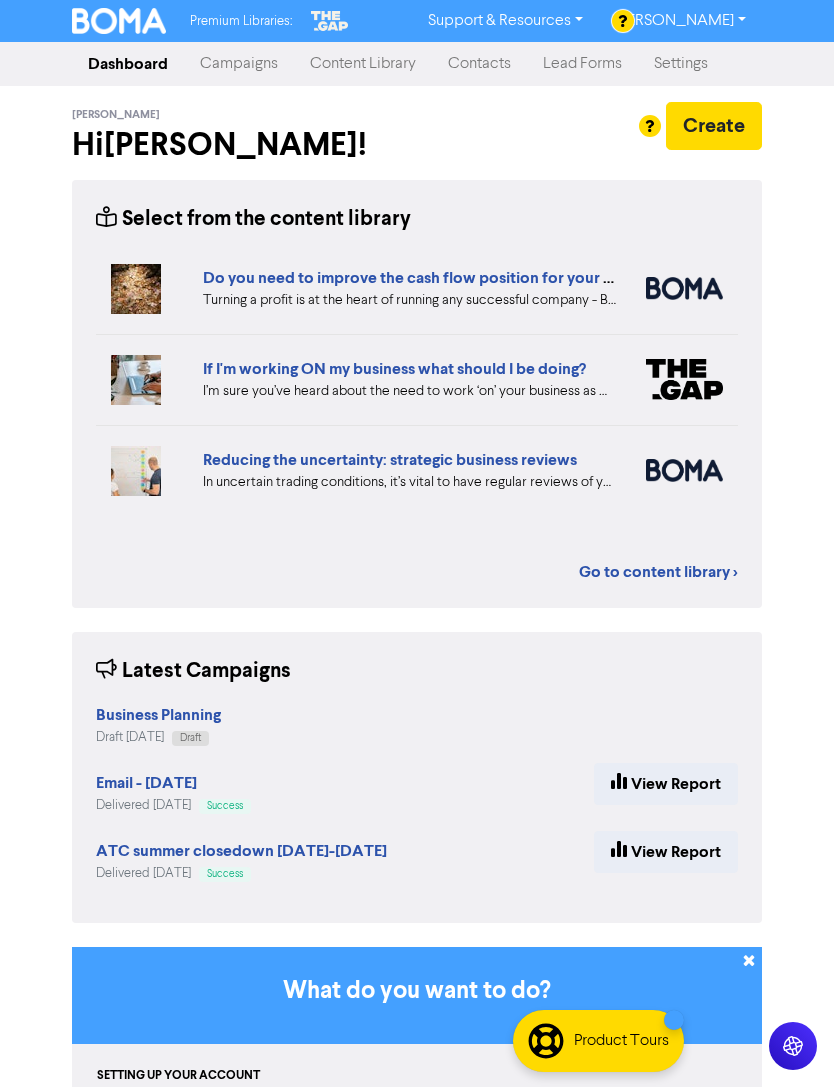 click on "Campaigns" at bounding box center (239, 64) 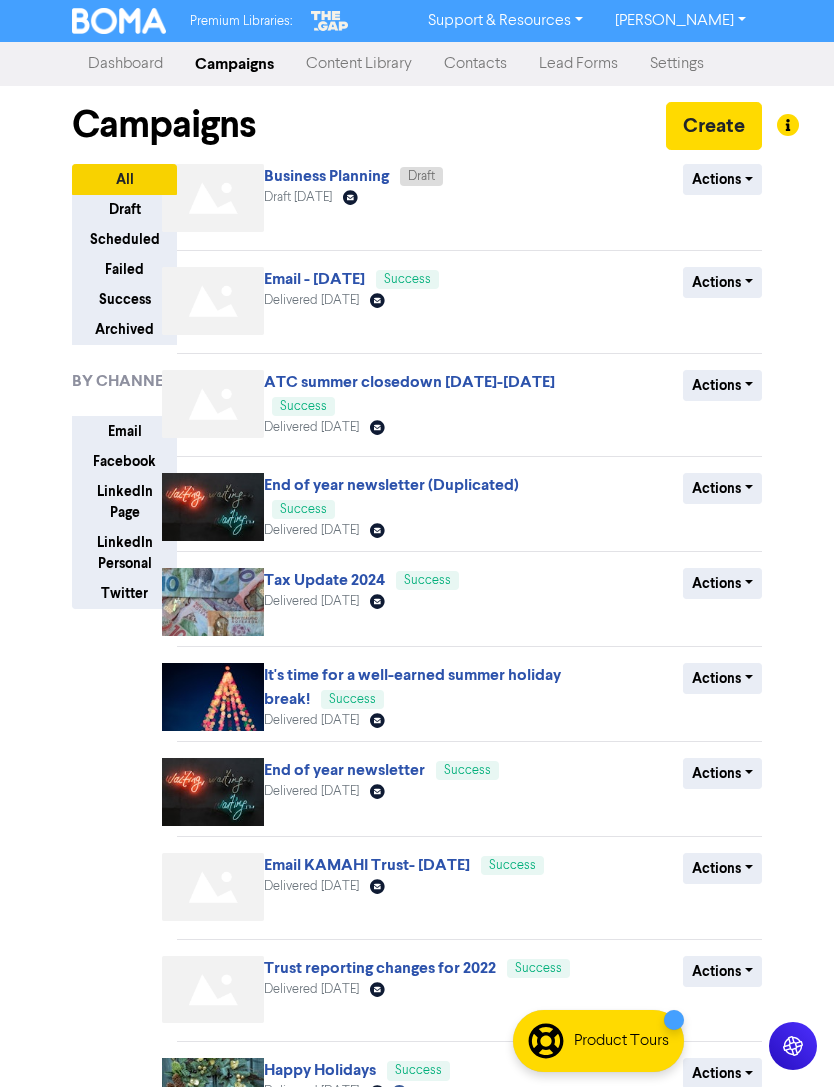 click on "Business Planning" at bounding box center (326, 176) 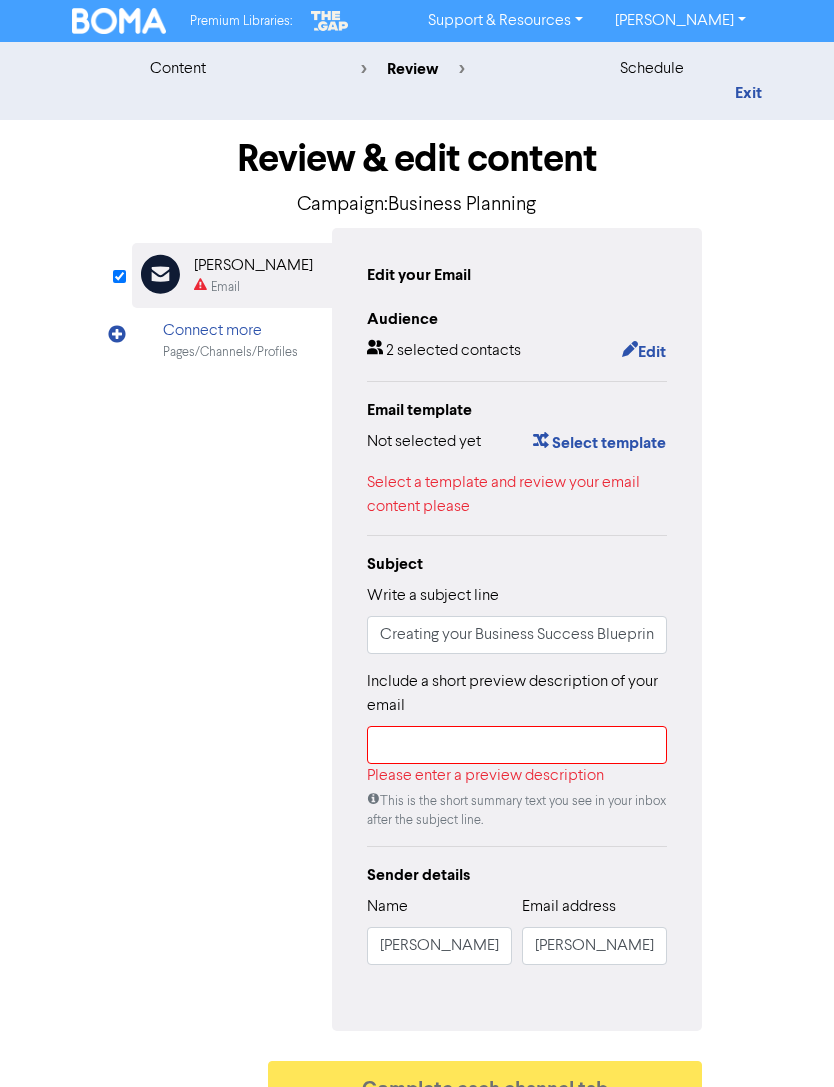 scroll, scrollTop: 34, scrollLeft: 0, axis: vertical 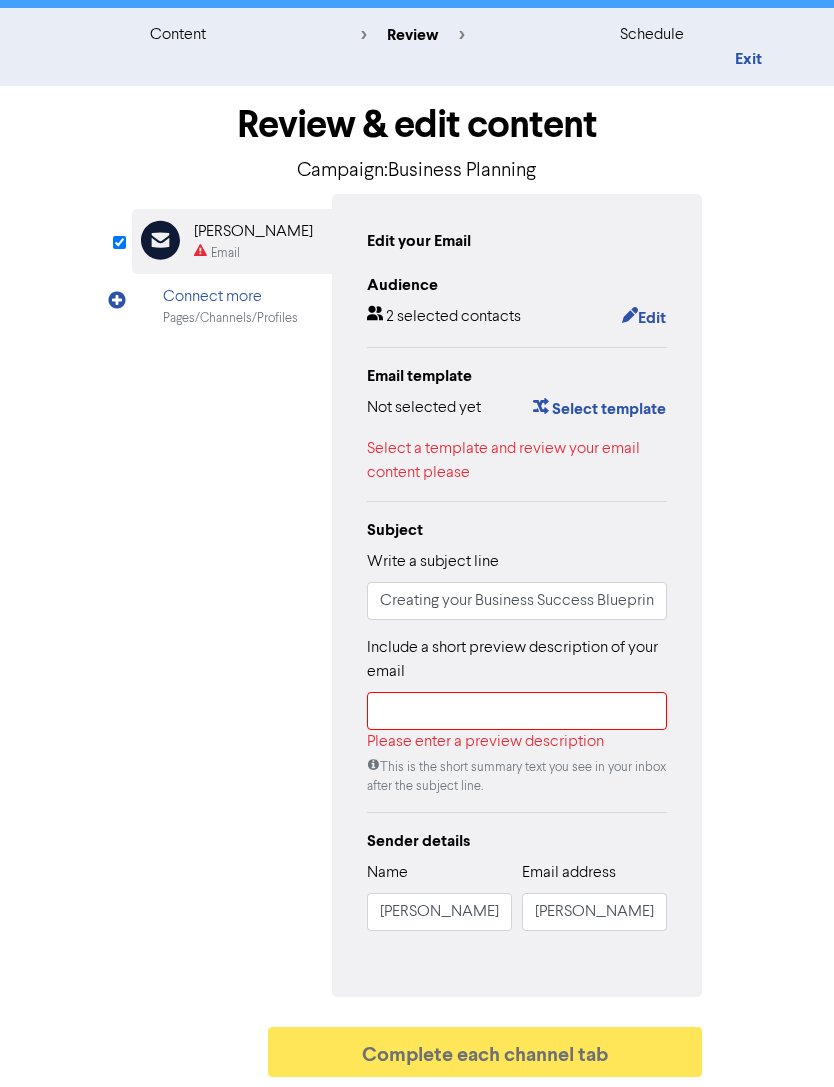 click on "Edit" at bounding box center [644, 318] 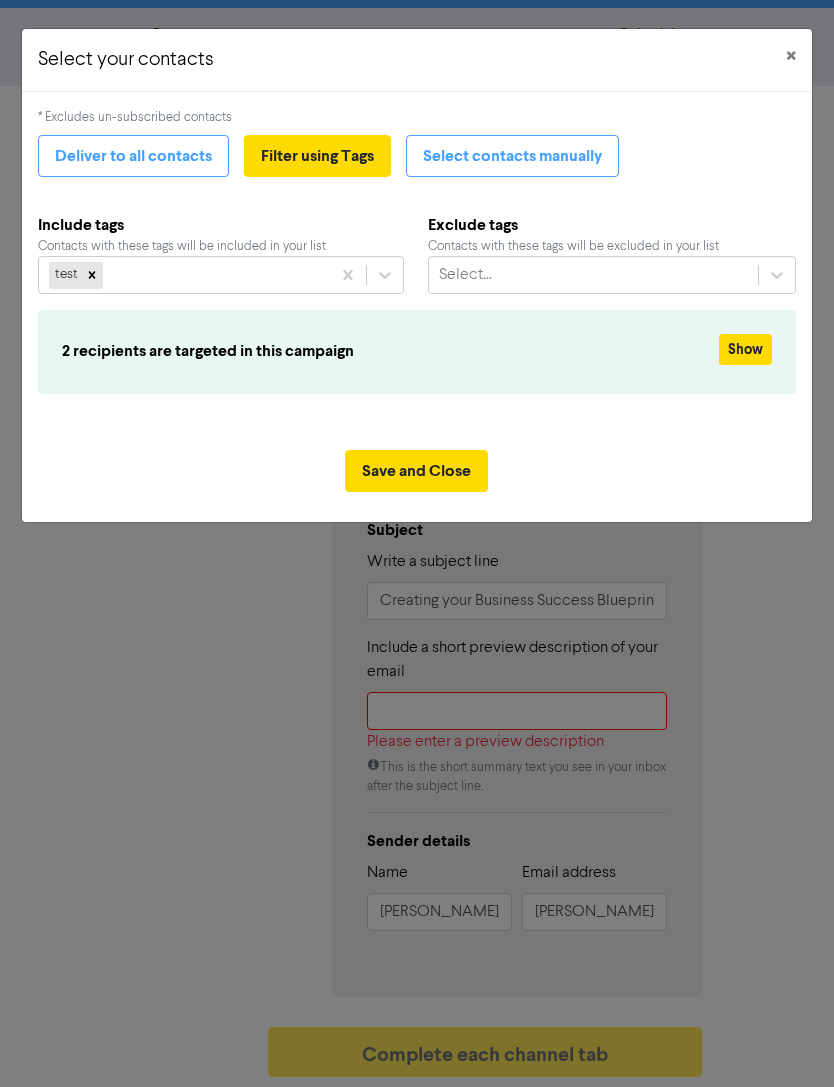 click on "Select your contacts × * Excludes un-subscribed contacts   Deliver to all contacts Filter using Tags Select contacts manually Include tags Contacts with these tags will be included in your list test Exclude tags Contacts with these tags will be excluded in your list Select... 2 recipients are targeted in this campaign Show Save and Close" at bounding box center (417, 543) 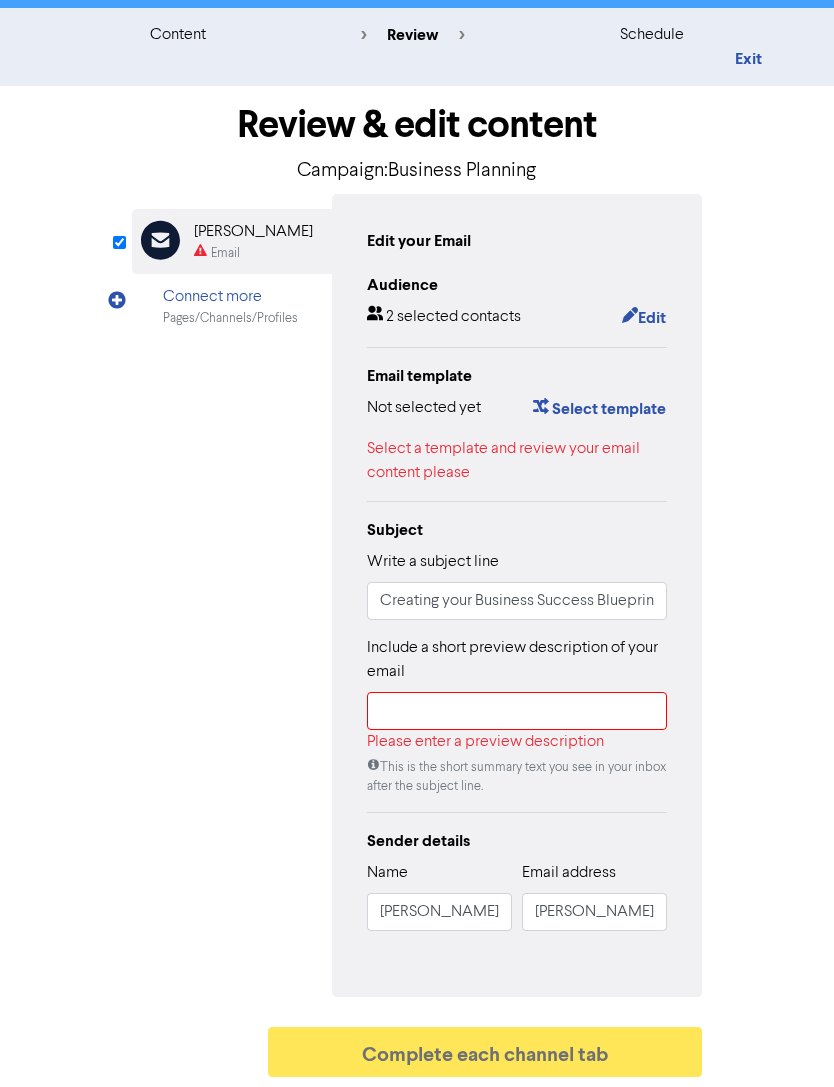 click on "Edit" at bounding box center (644, 318) 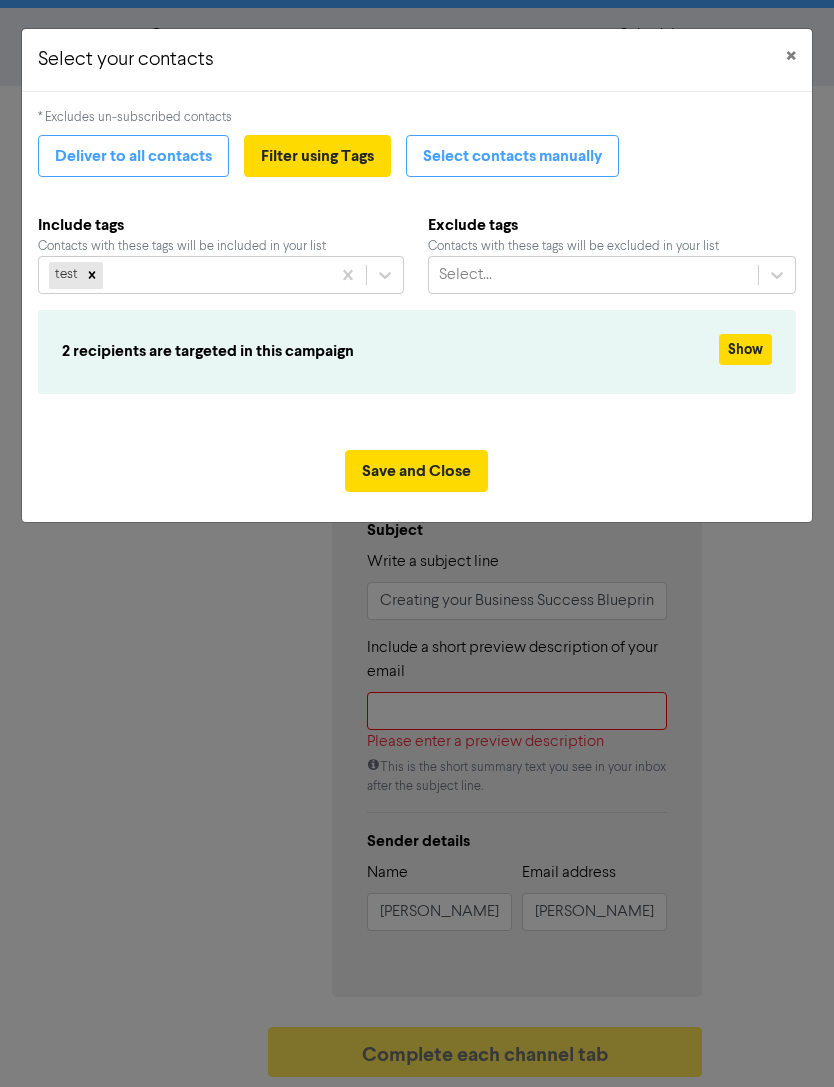click on "Save and Close" at bounding box center (416, 471) 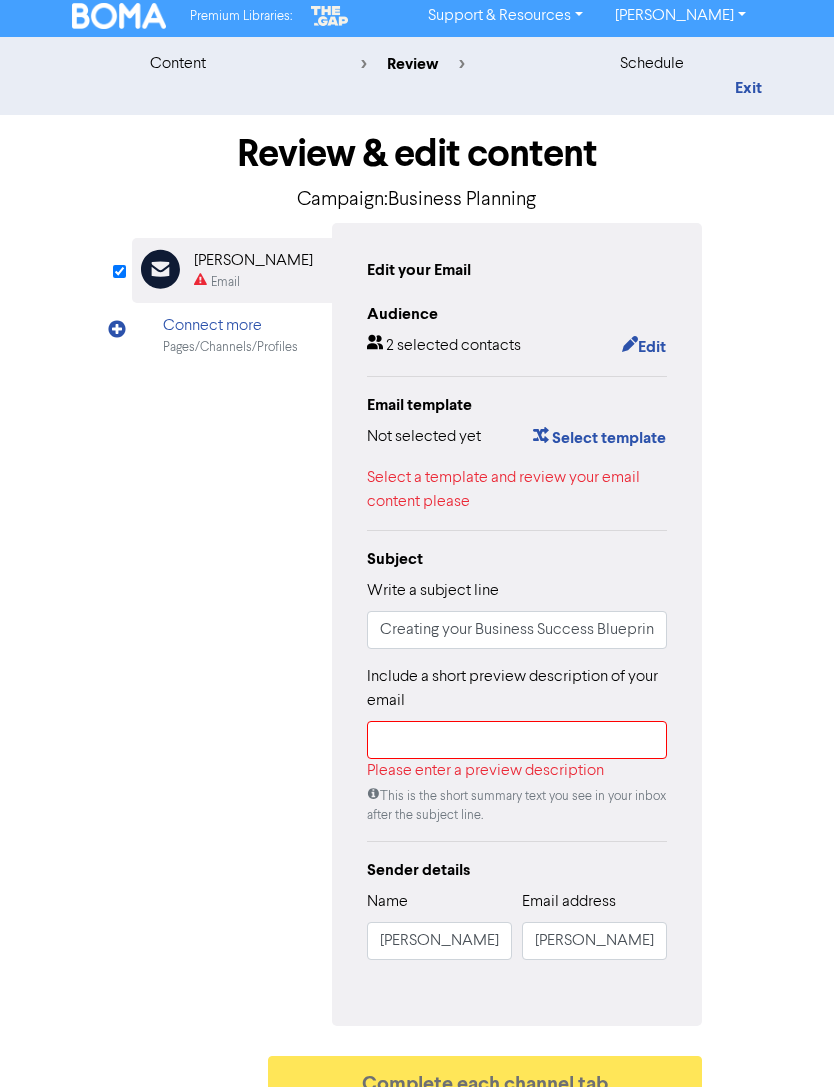 scroll, scrollTop: 0, scrollLeft: 0, axis: both 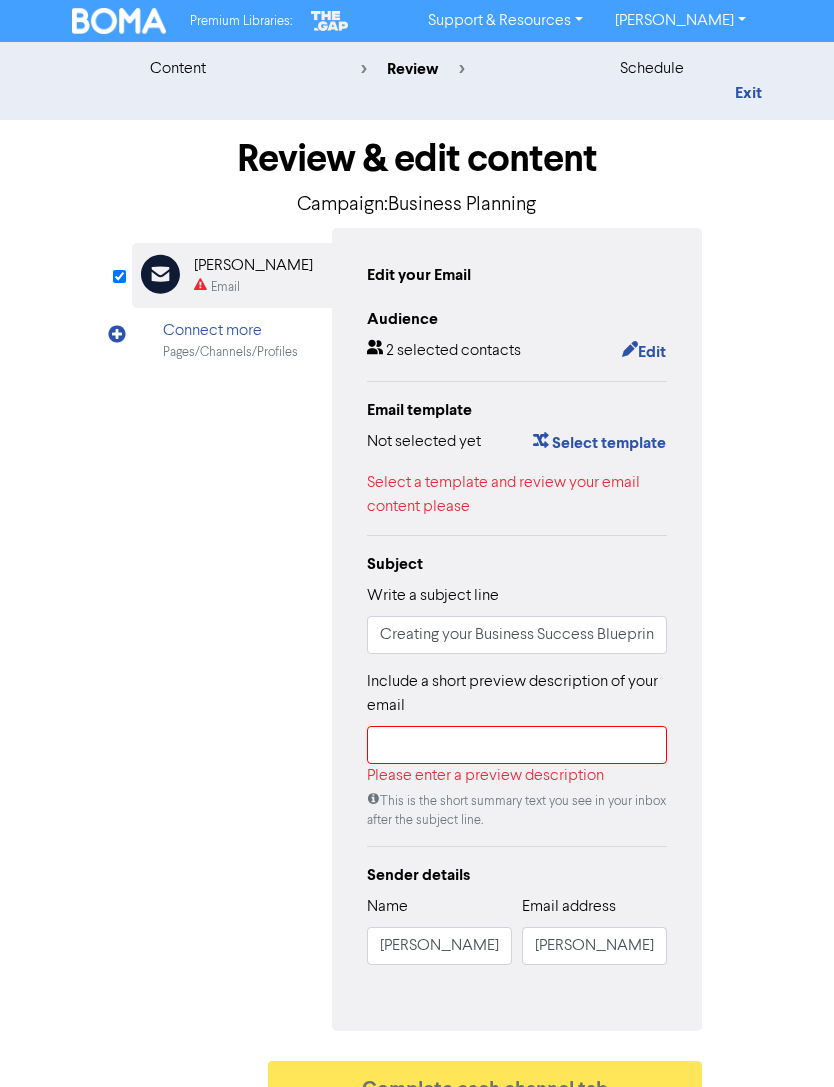 click on "content" at bounding box center (178, 69) 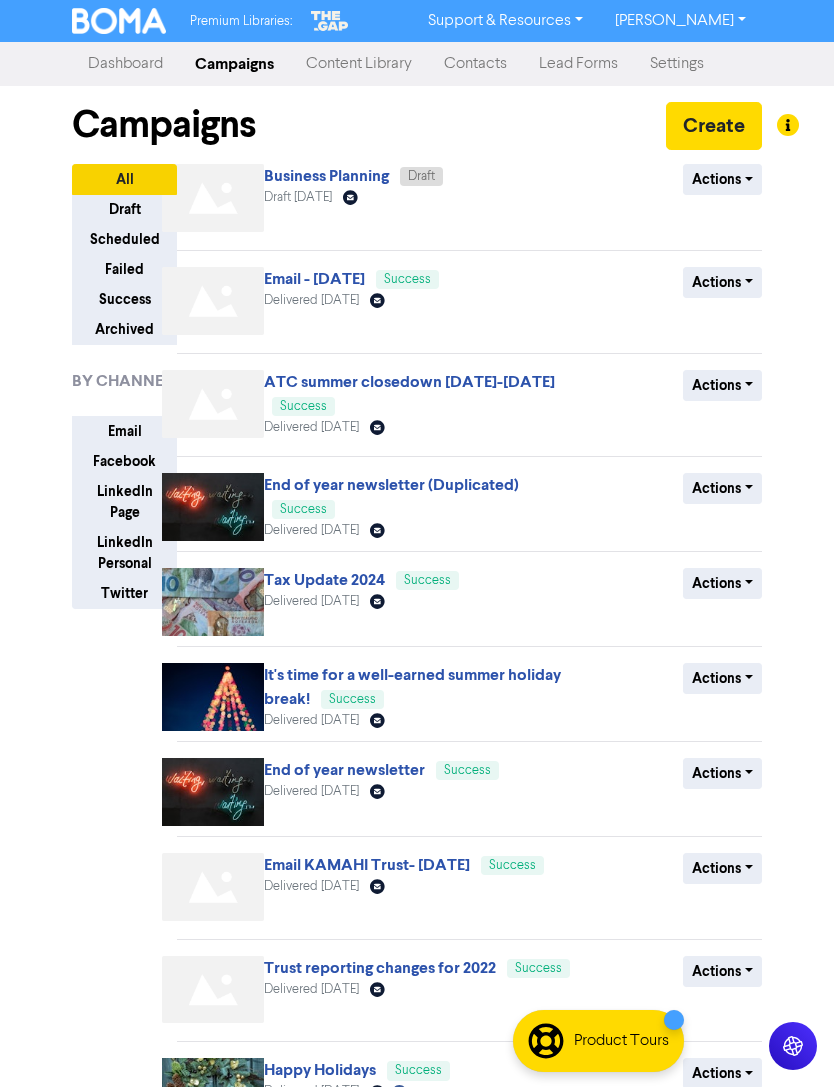 click on "Business Planning" at bounding box center [326, 176] 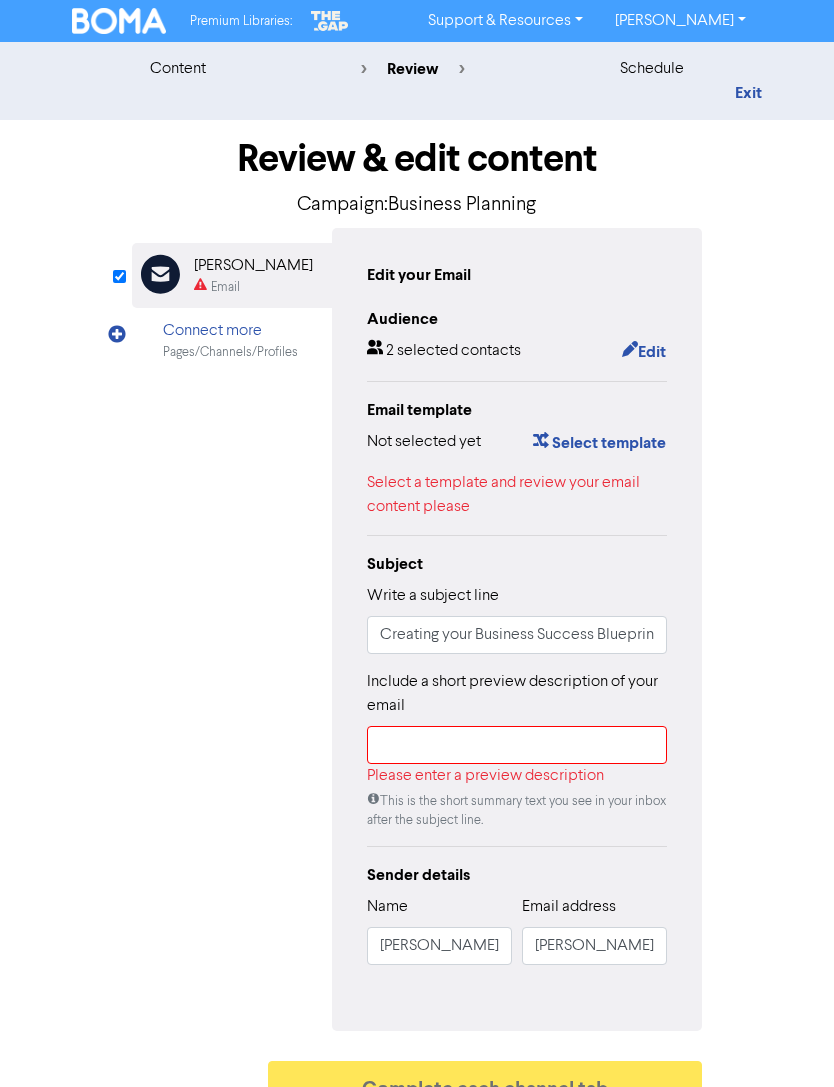click on "Select template" at bounding box center [599, 443] 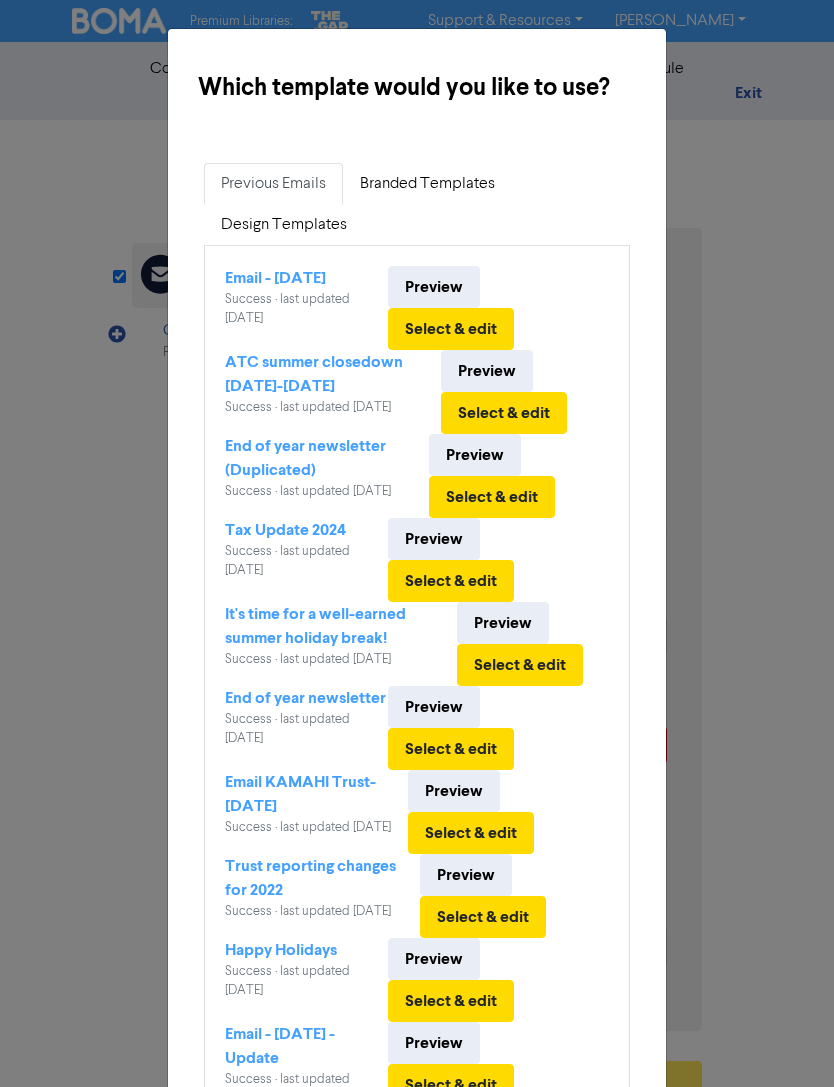 click on "Which template would you like to use? × Previous Emails Branded Templates Design Templates Email - [DATE] Success · last updated [DATE] Preview Select & edit ATC summer closedown [DATE]-[DATE] Success · last updated [DATE] Preview Select & edit End of year newsletter (Duplicated) Success · last updated [DATE] Preview Select & edit Tax Update 2024 Success · last updated [DATE] Preview Select & edit It's time for a well-earned summer holiday break! Success · last updated [DATE] Preview Select & edit End of year newsletter Success · last updated [DATE] Preview Select & edit Email  KAMAHI Trust- [DATE] Success · last updated [DATE] Preview Select & edit Trust reporting changes for 2022 Success · last updated [DATE] Preview Select & edit Happy Holidays Success · last updated [DATE] Preview Select & edit Email - [DATE] - Update Success · last updated [DATE] Preview Select & edit « 1 2 »" at bounding box center [417, 543] 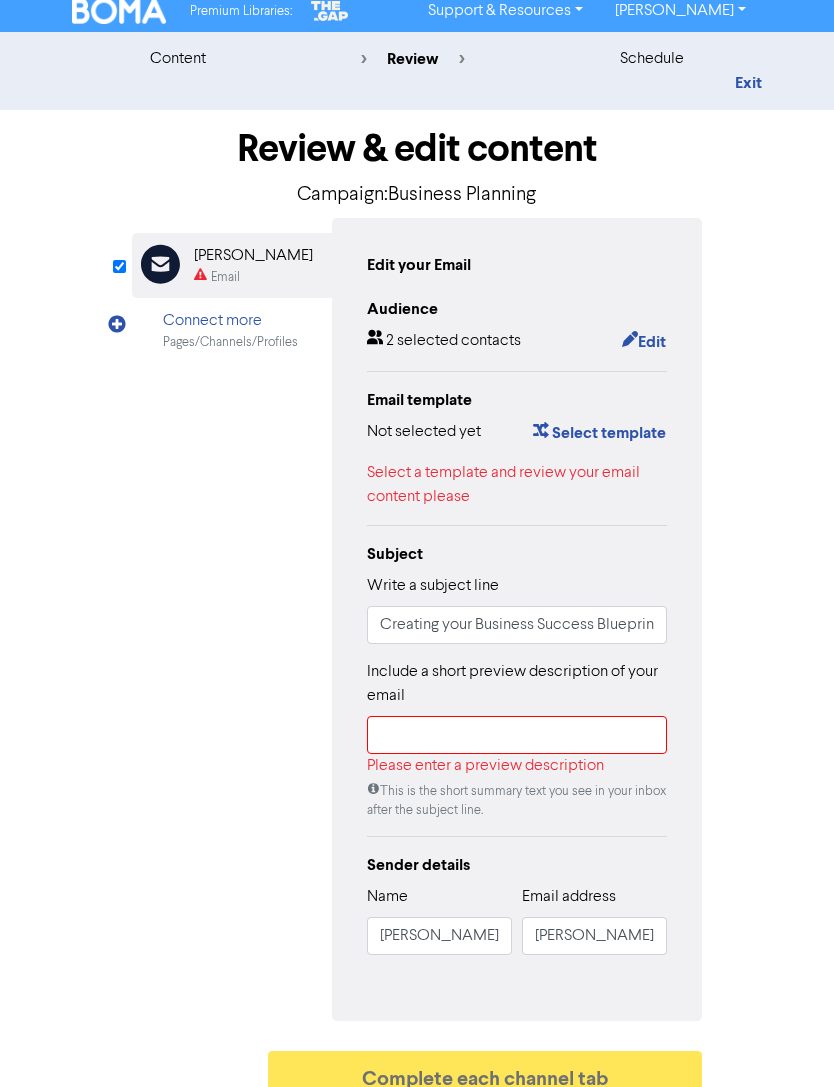 scroll, scrollTop: 4, scrollLeft: 0, axis: vertical 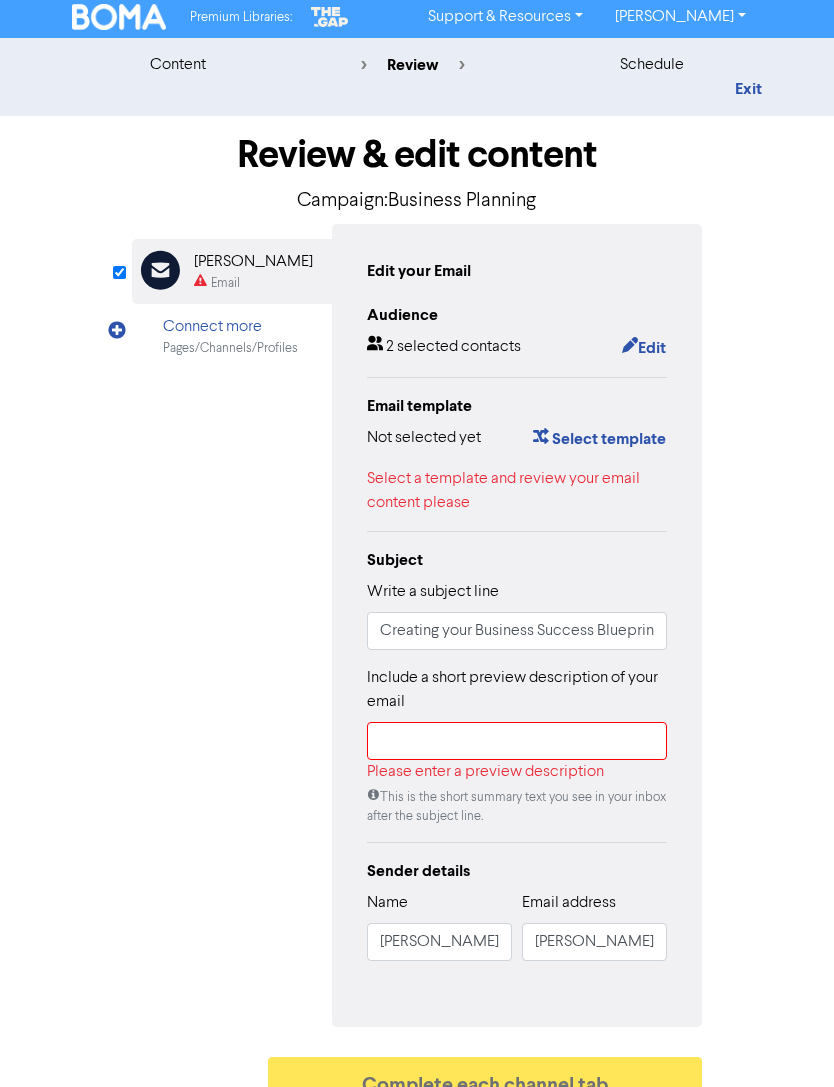 click on "content" at bounding box center (178, 65) 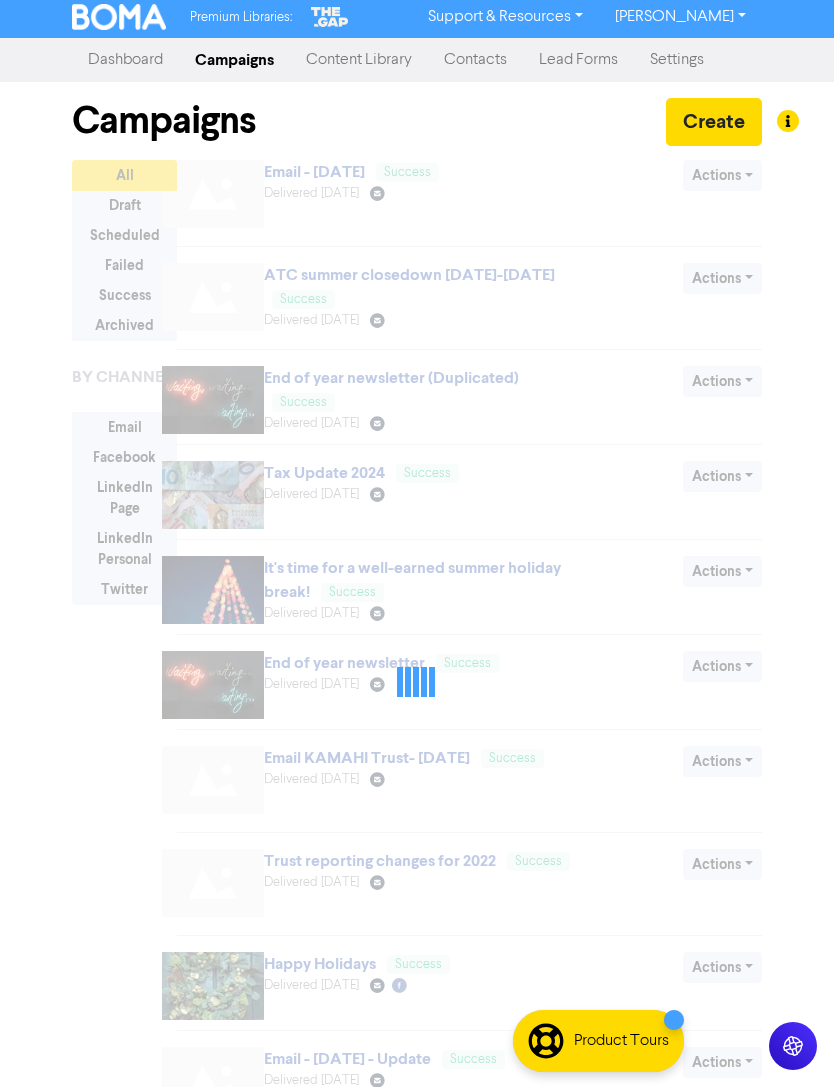 scroll, scrollTop: 0, scrollLeft: 0, axis: both 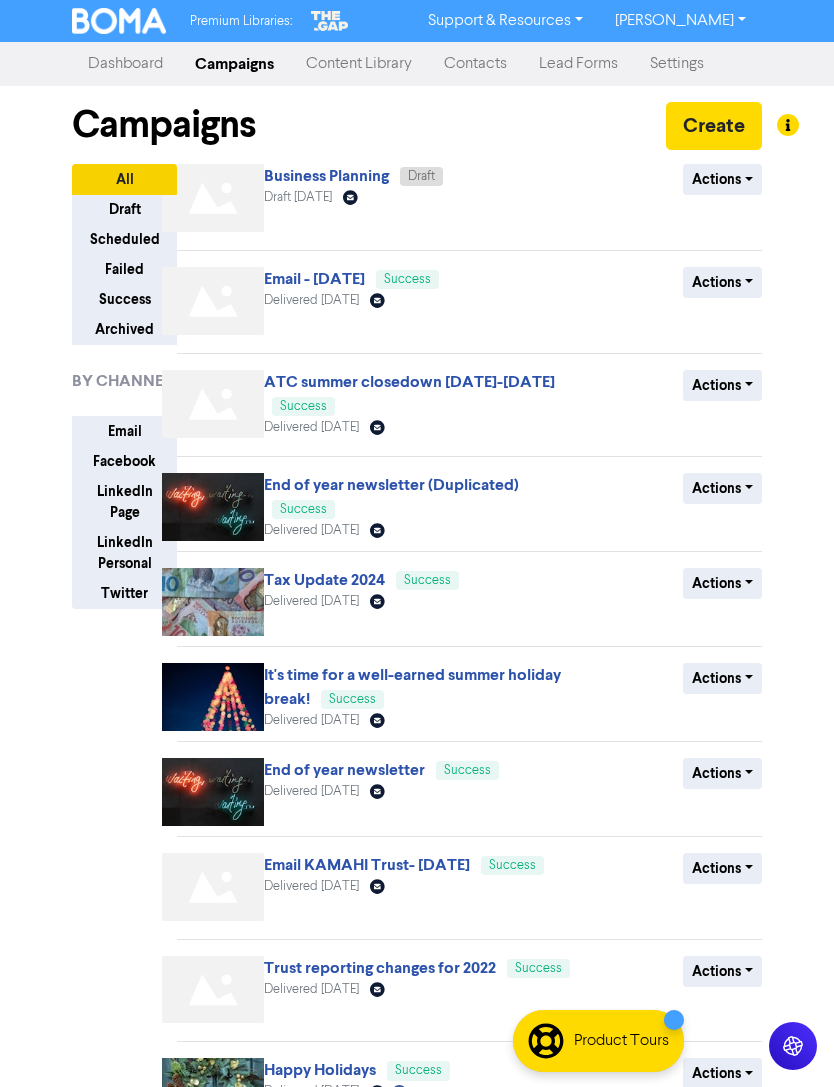 click on "Email - [DATE]" at bounding box center [314, 279] 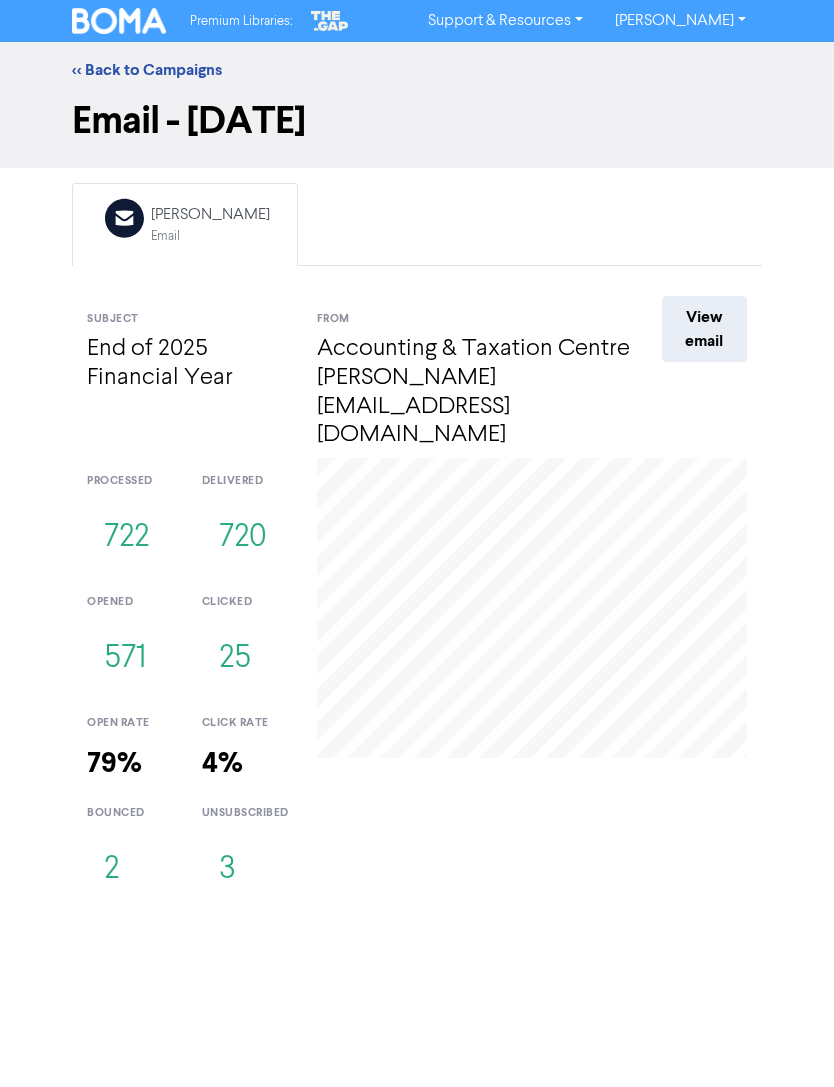 click on "<< Back to Campaigns" at bounding box center (147, 70) 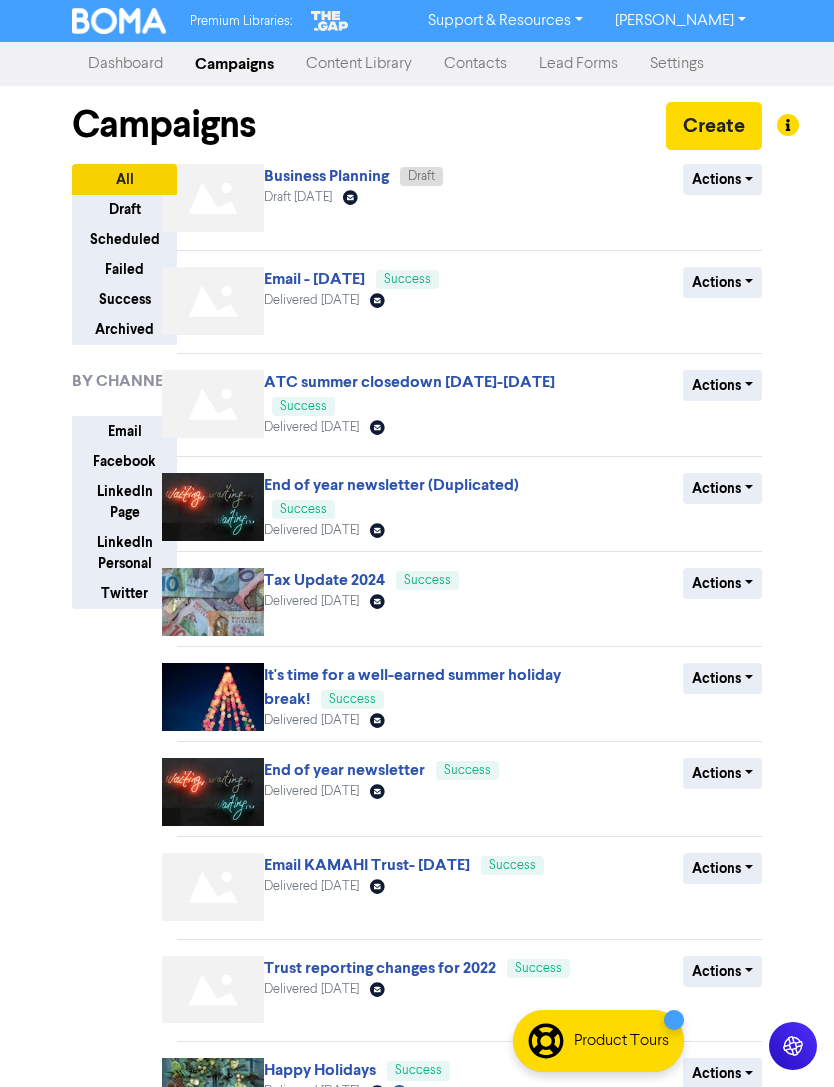 click on "Draft" at bounding box center (124, 209) 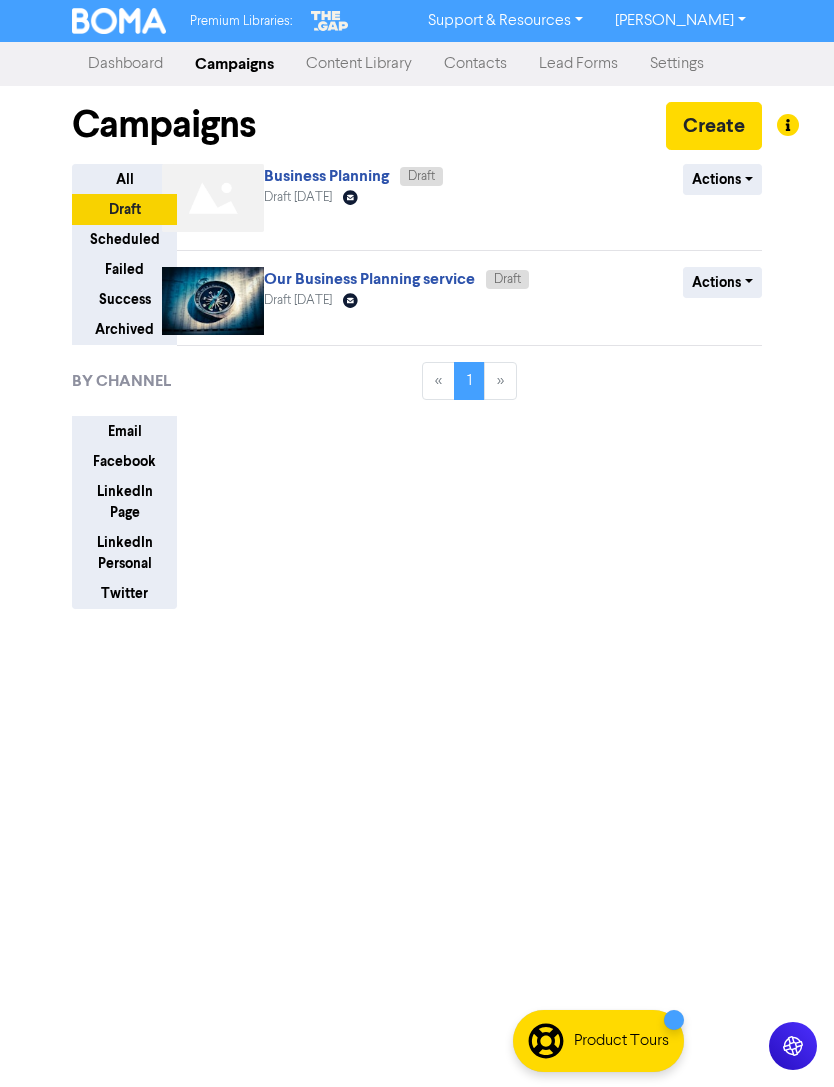 click on "Business Planning" at bounding box center [326, 176] 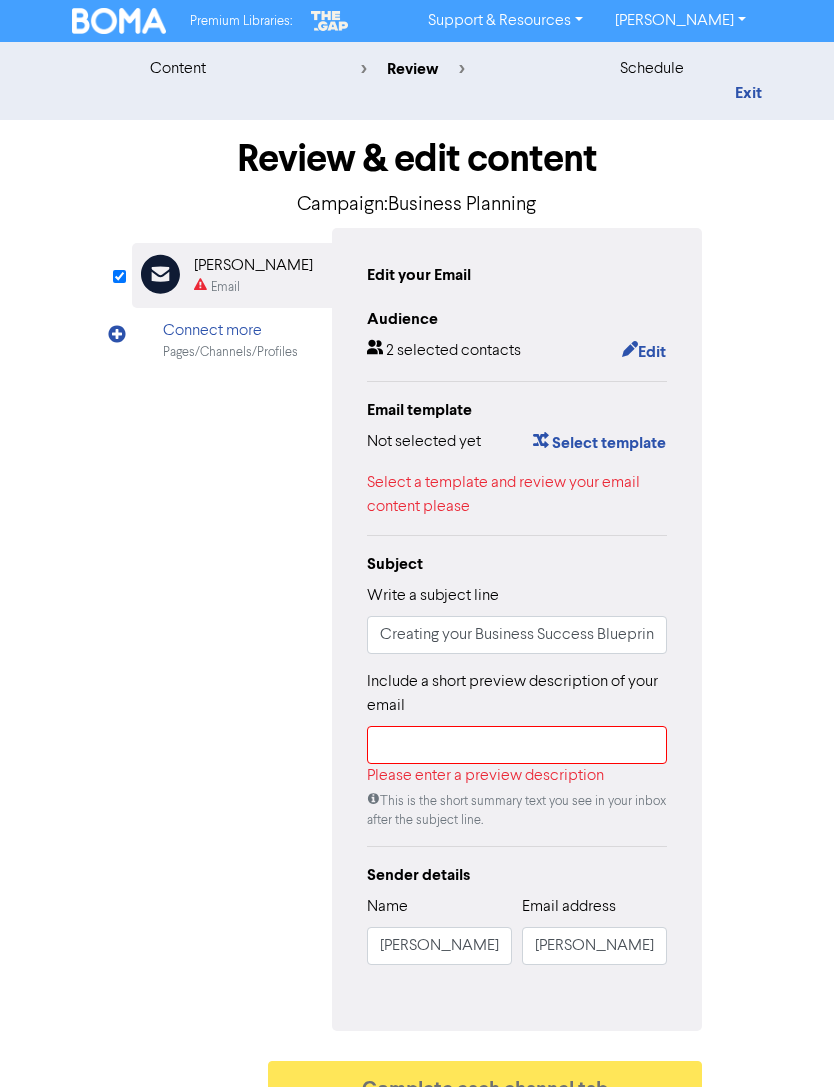 scroll, scrollTop: 34, scrollLeft: 0, axis: vertical 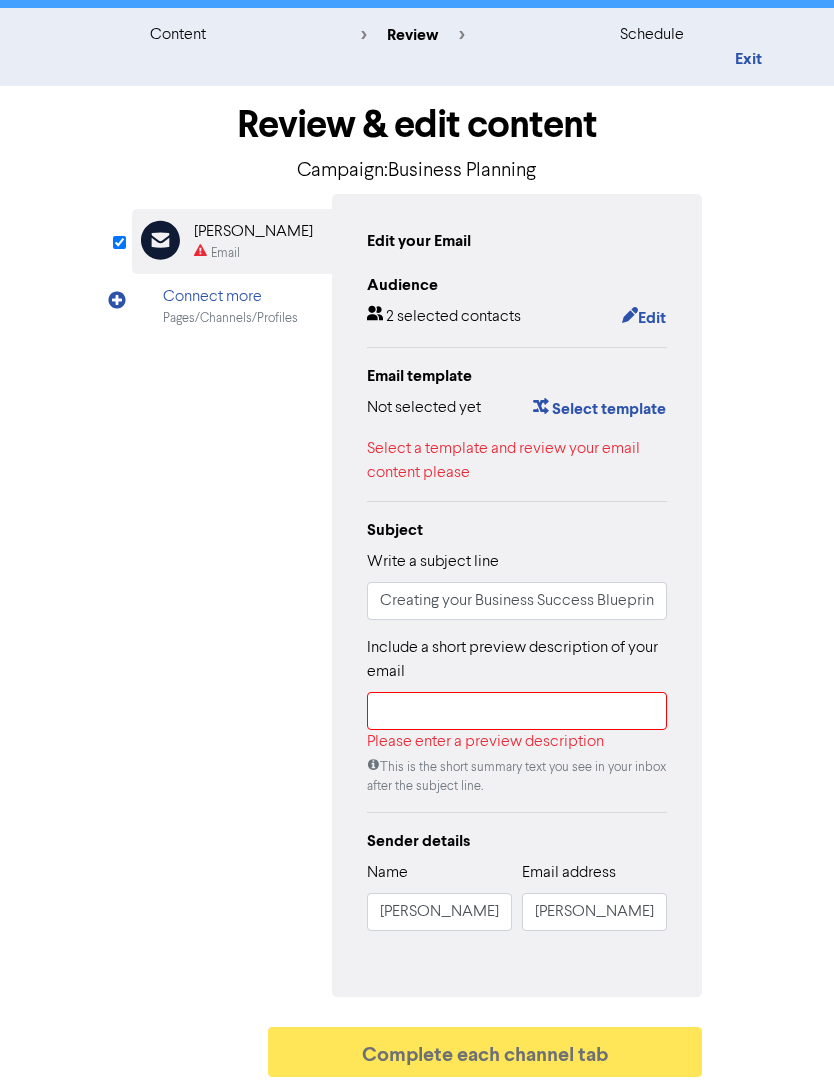 click on "Select template" at bounding box center (599, 409) 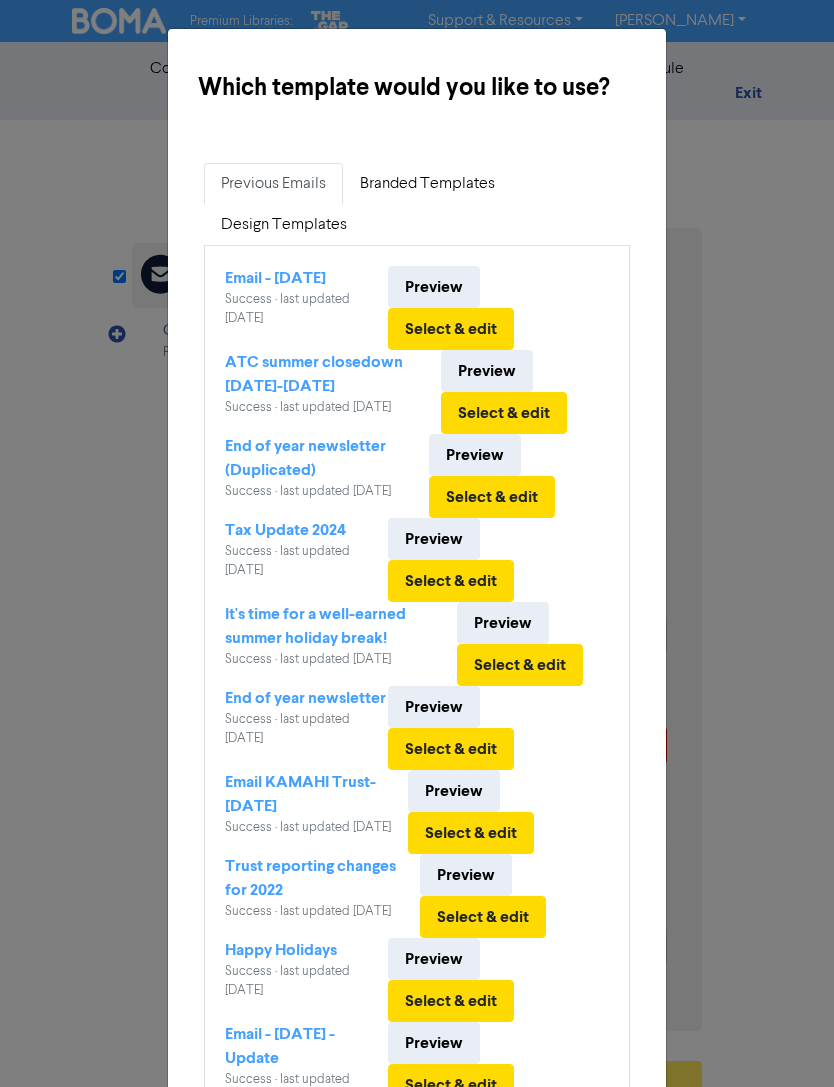 scroll, scrollTop: 0, scrollLeft: 0, axis: both 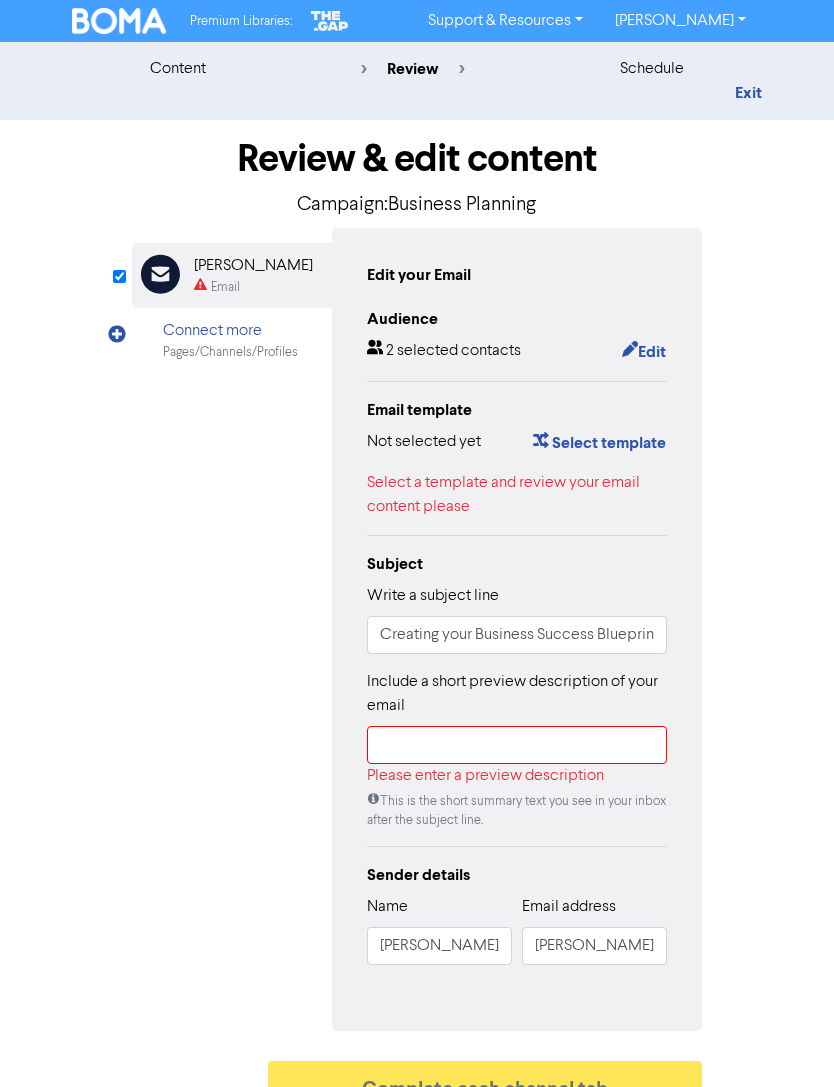 click on "content review schedule" at bounding box center (417, 69) 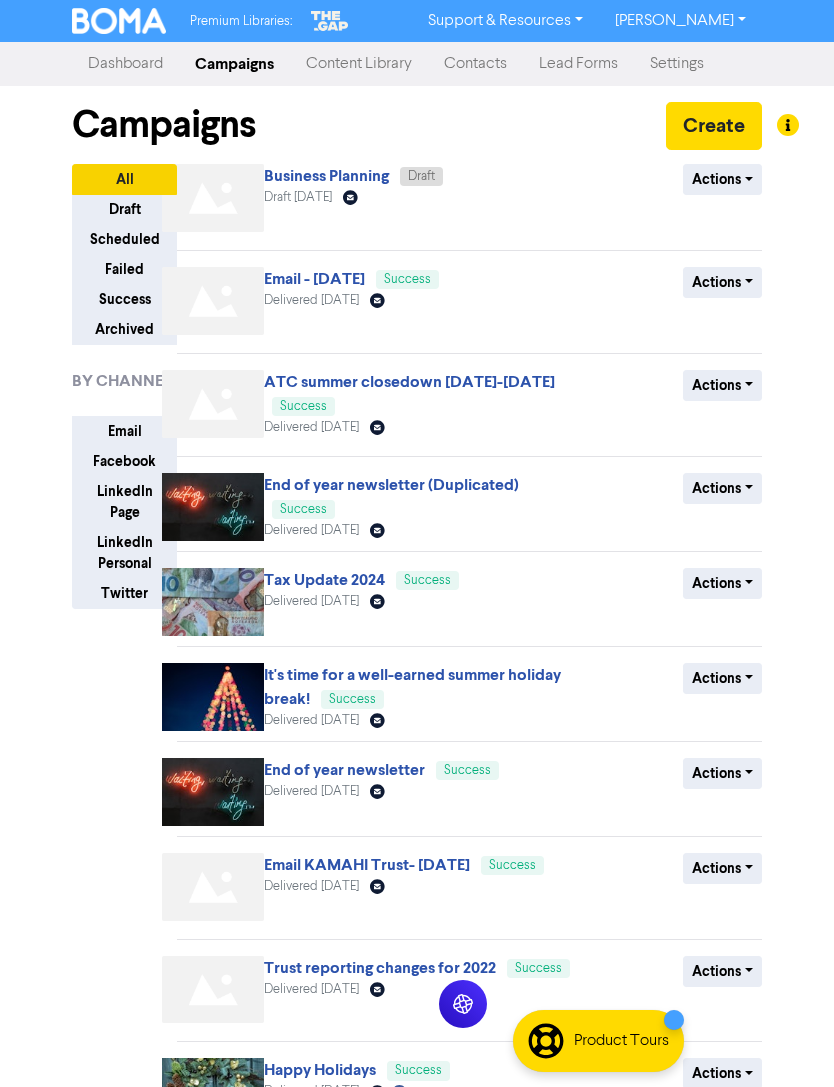 click on "Business Planning" at bounding box center [326, 176] 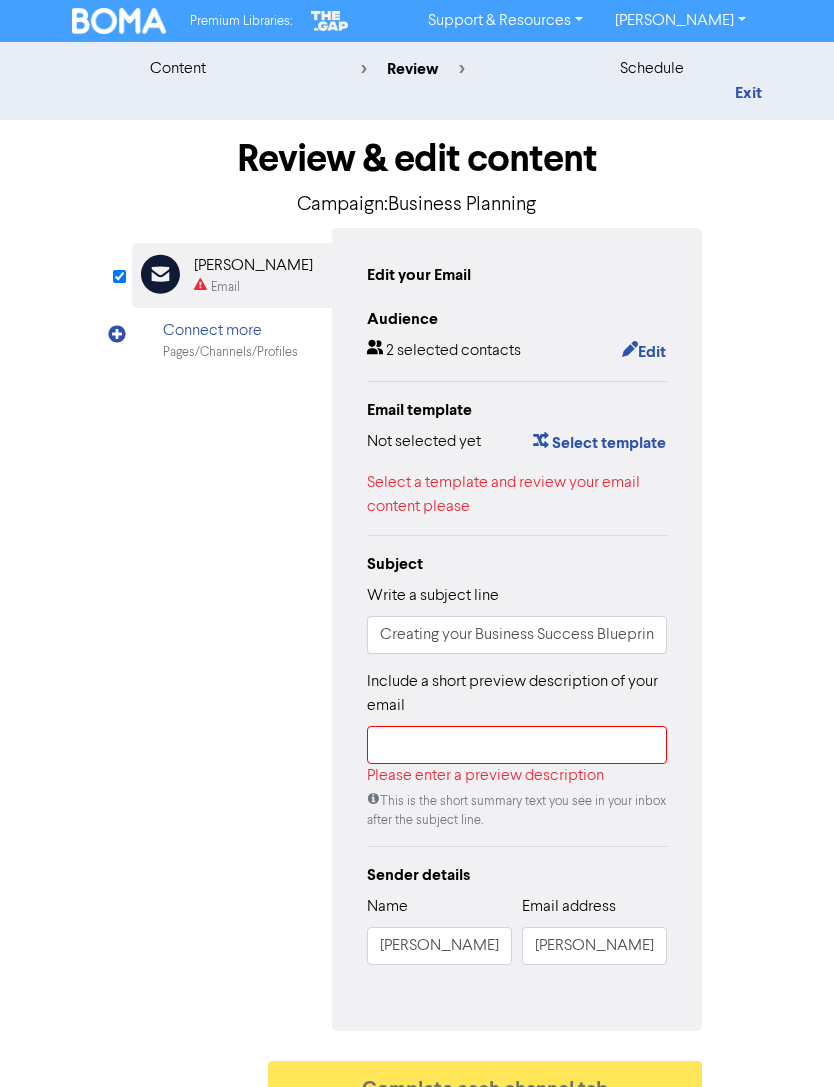 scroll, scrollTop: 34, scrollLeft: 0, axis: vertical 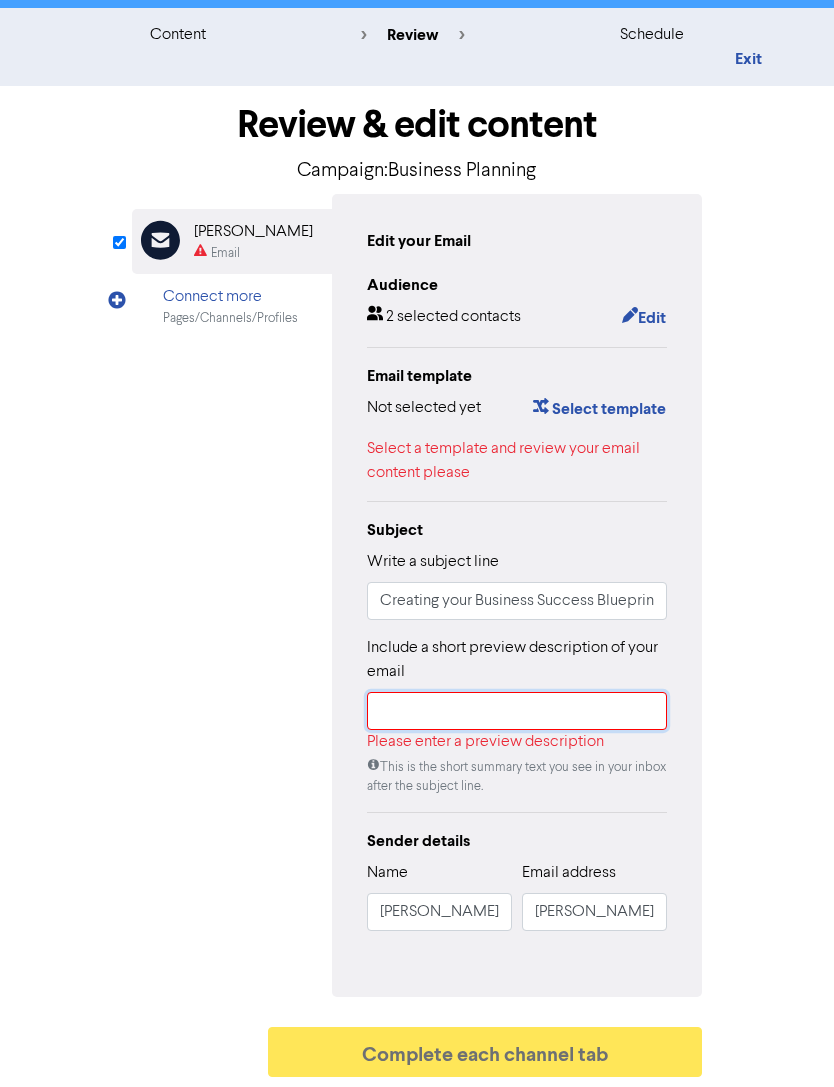 click at bounding box center (517, 711) 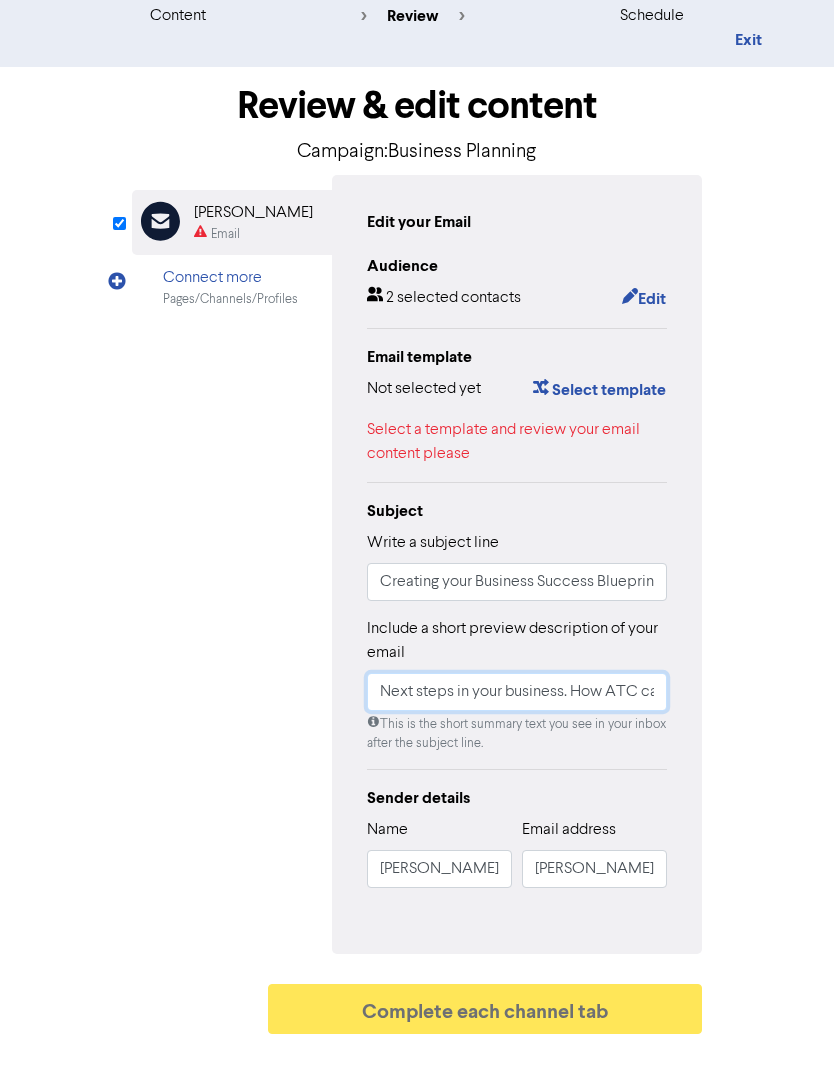 scroll, scrollTop: 0, scrollLeft: 0, axis: both 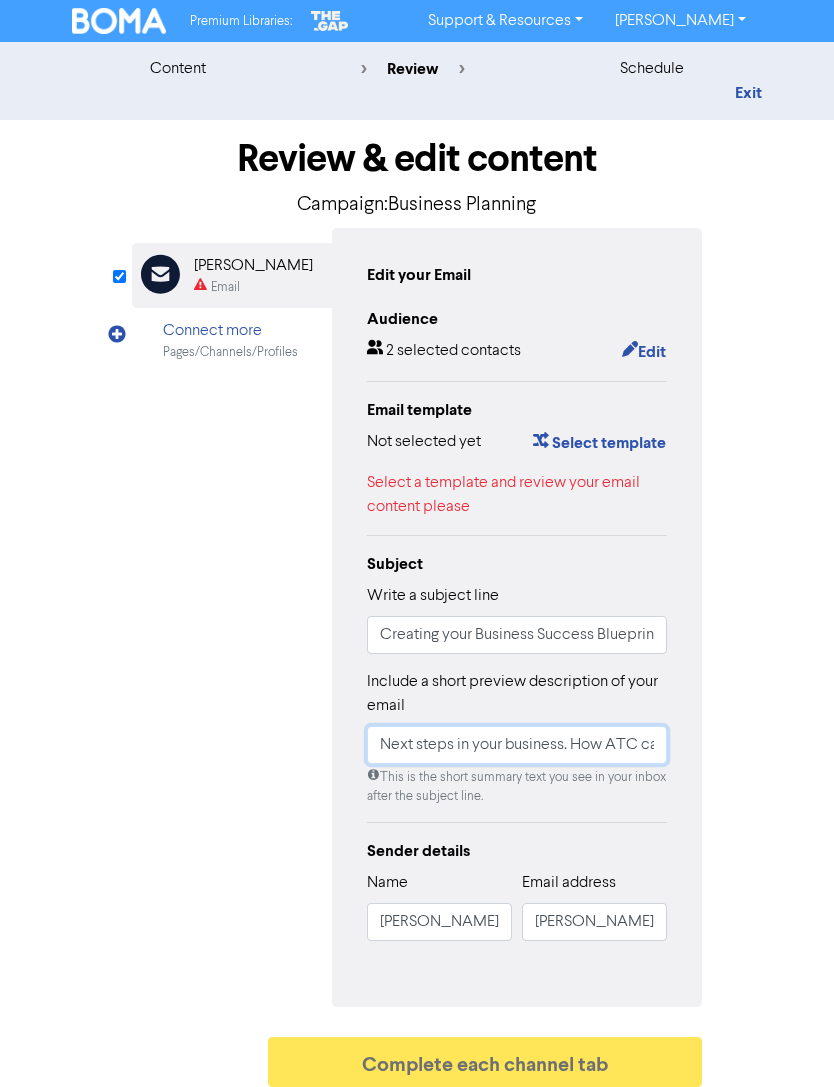 type on "Next steps in your business. How ATC can help." 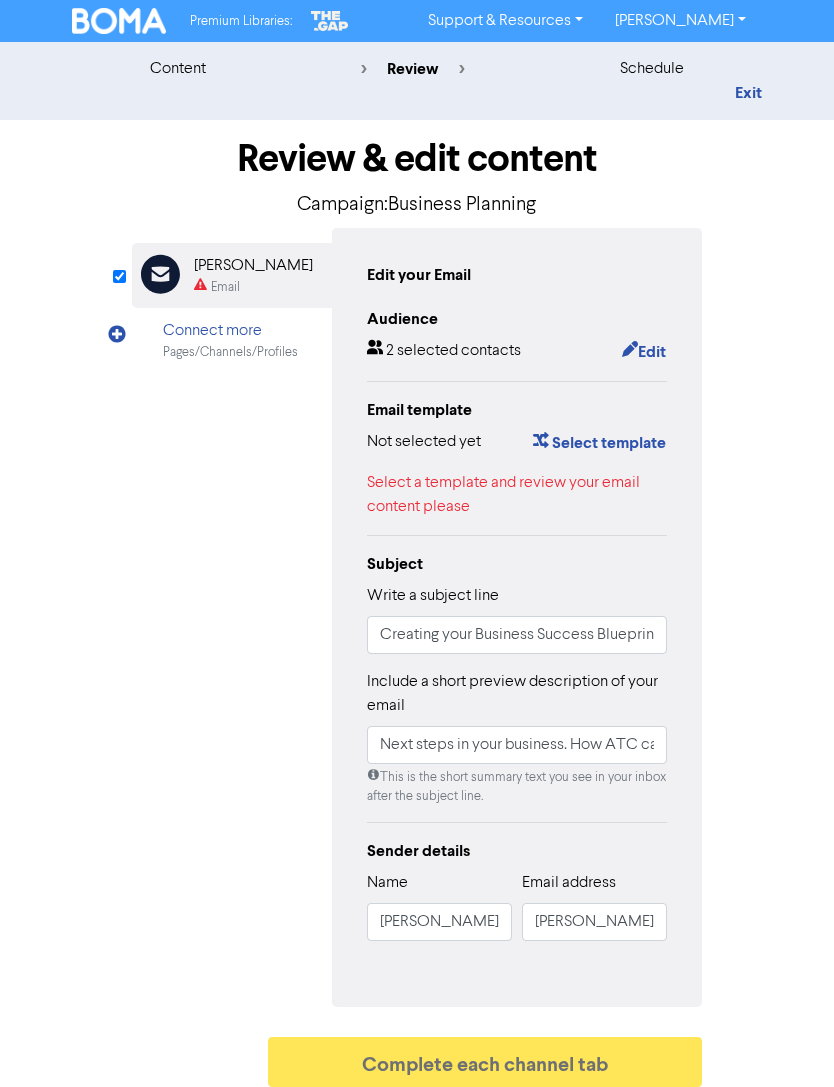 click on "content review schedule Exit Review & edit content Campaign:  Business Planning
Email
Created with Sketch.
Richard Abel Email Connect more Pages/Channels/Profiles Edit your Email  Audience   2 selected contacts  Edit Email template Not selected yet   Select template Select a template and review your email content please Subject Write a subject line Creating your Business Success Blueprint Include a short preview description of your email Next steps in your business. How ATC can help.  This is the short summary text you see in your inbox after the subject line. Sender details Name Richard Abel Email address richard@atcnelson.co.nz Connect your social media accounts  Facebook Connect Connect your Facebook account to allow us to publish to a page you are an admin of.  Linkedin Connect Connect your LinkedIn account to allow us to post on your behalf. LinkedIn Company Page
Twitter Connect" at bounding box center (417, 569) 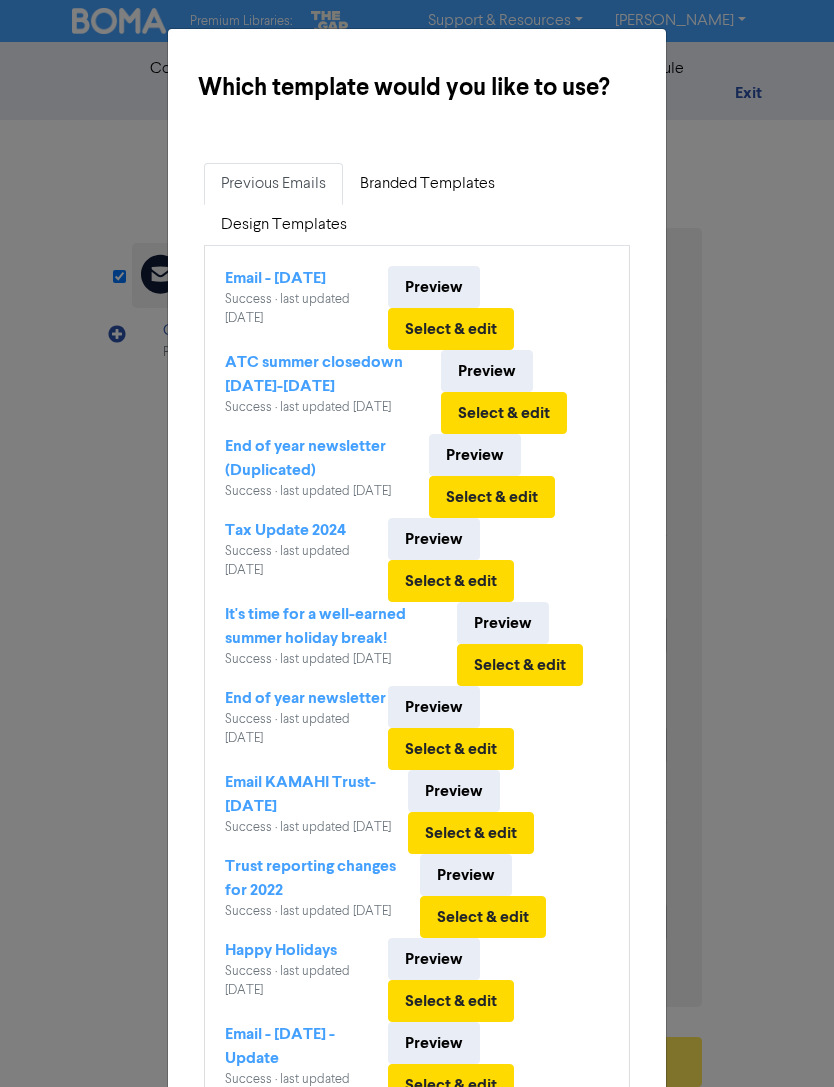 scroll, scrollTop: 0, scrollLeft: 0, axis: both 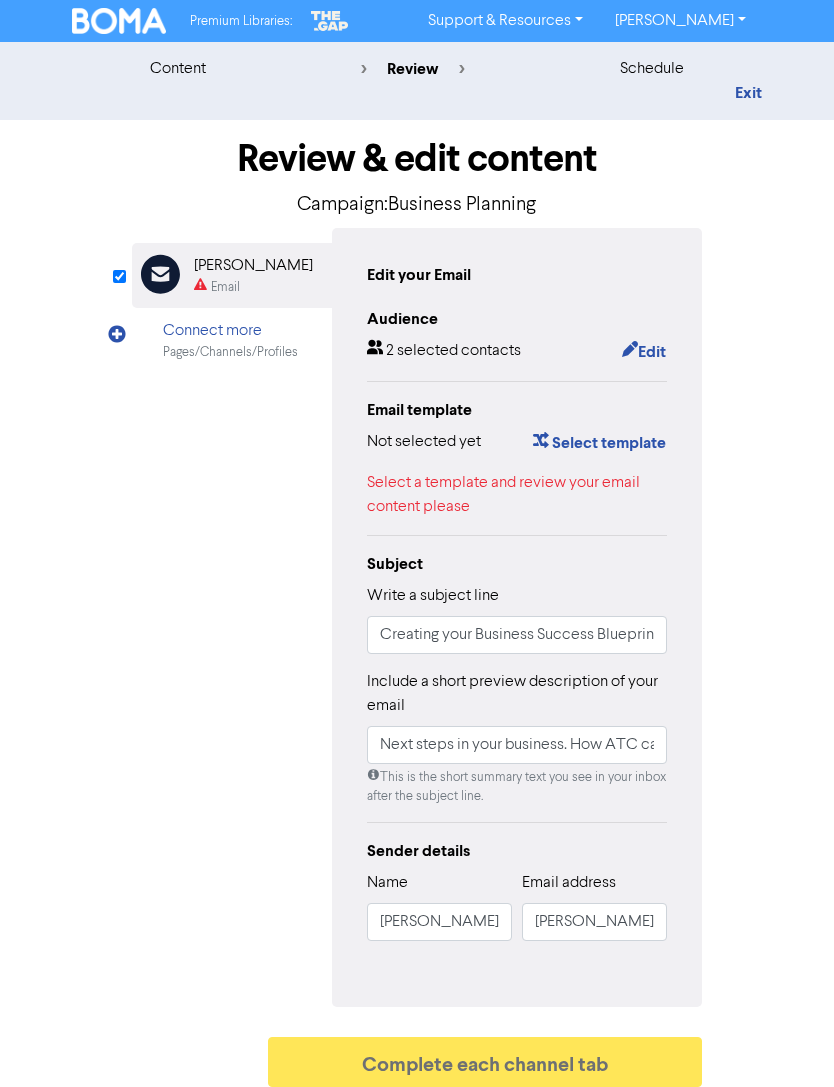 click on "Campaign:  Business Planning" at bounding box center [417, 205] 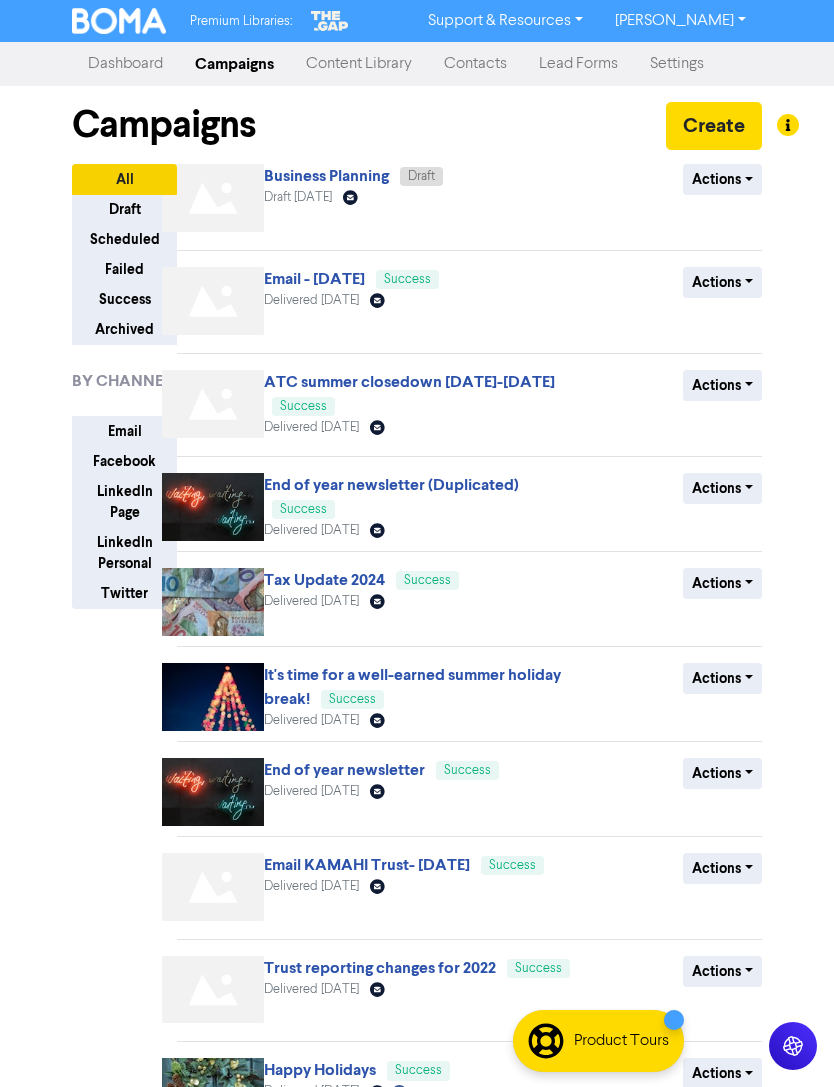 click on "Email - [DATE]" at bounding box center (314, 279) 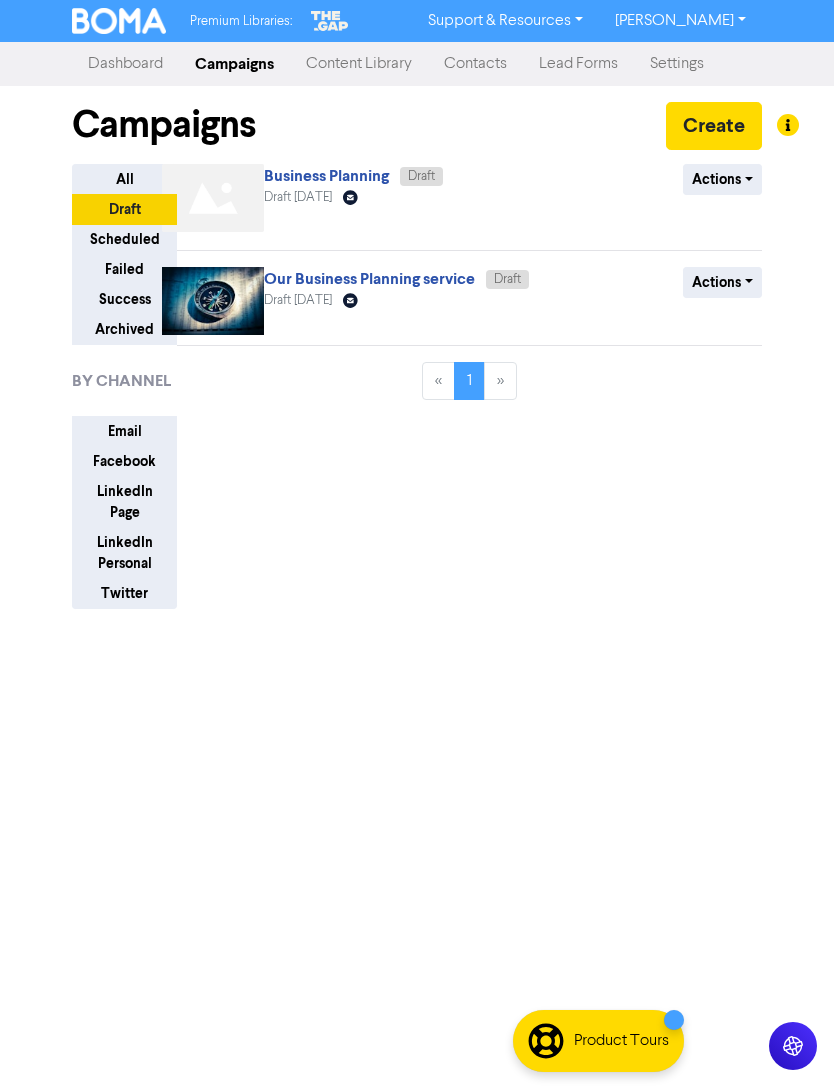 click on "Our Business Planning service" at bounding box center (369, 279) 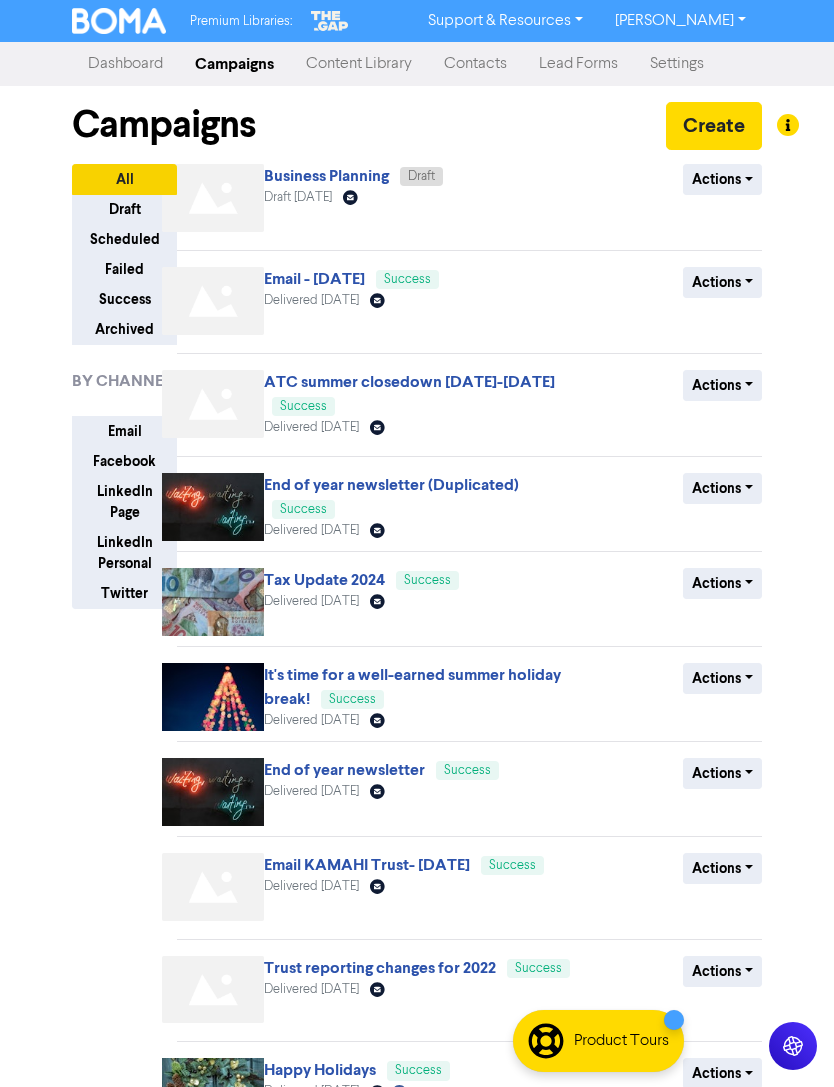 click on "Draft" at bounding box center (124, 209) 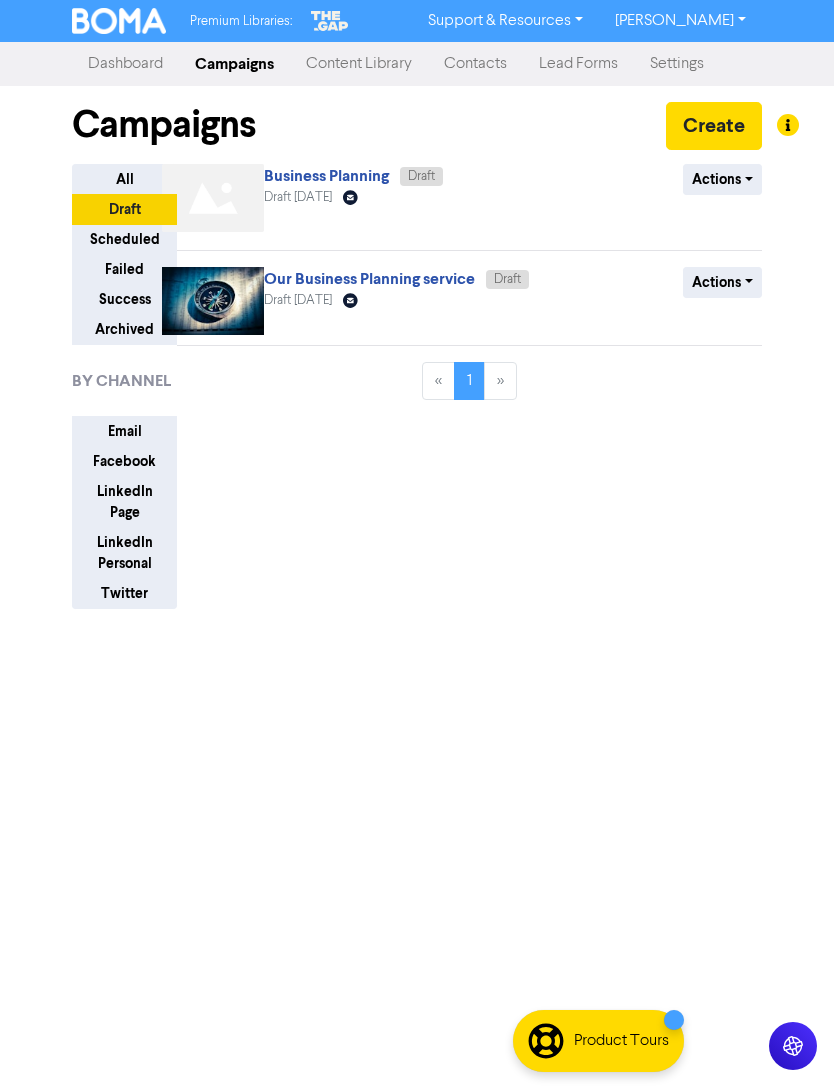click on "All" at bounding box center (124, 179) 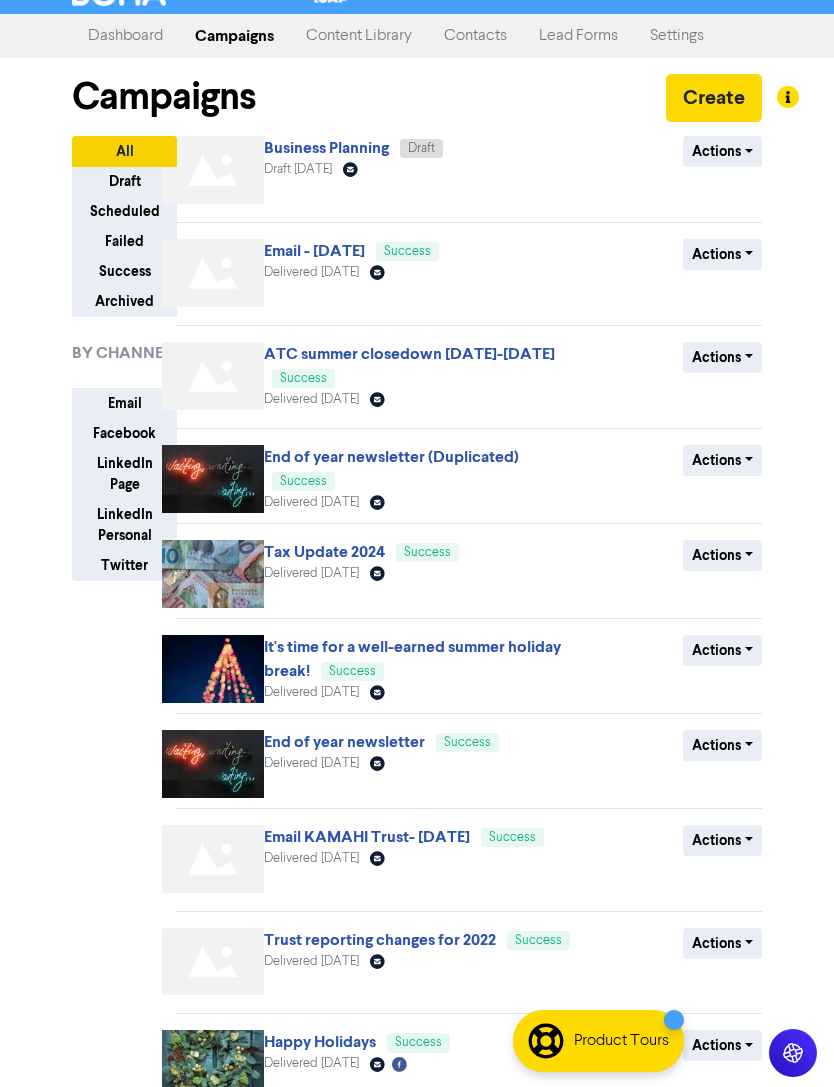 scroll, scrollTop: 0, scrollLeft: 0, axis: both 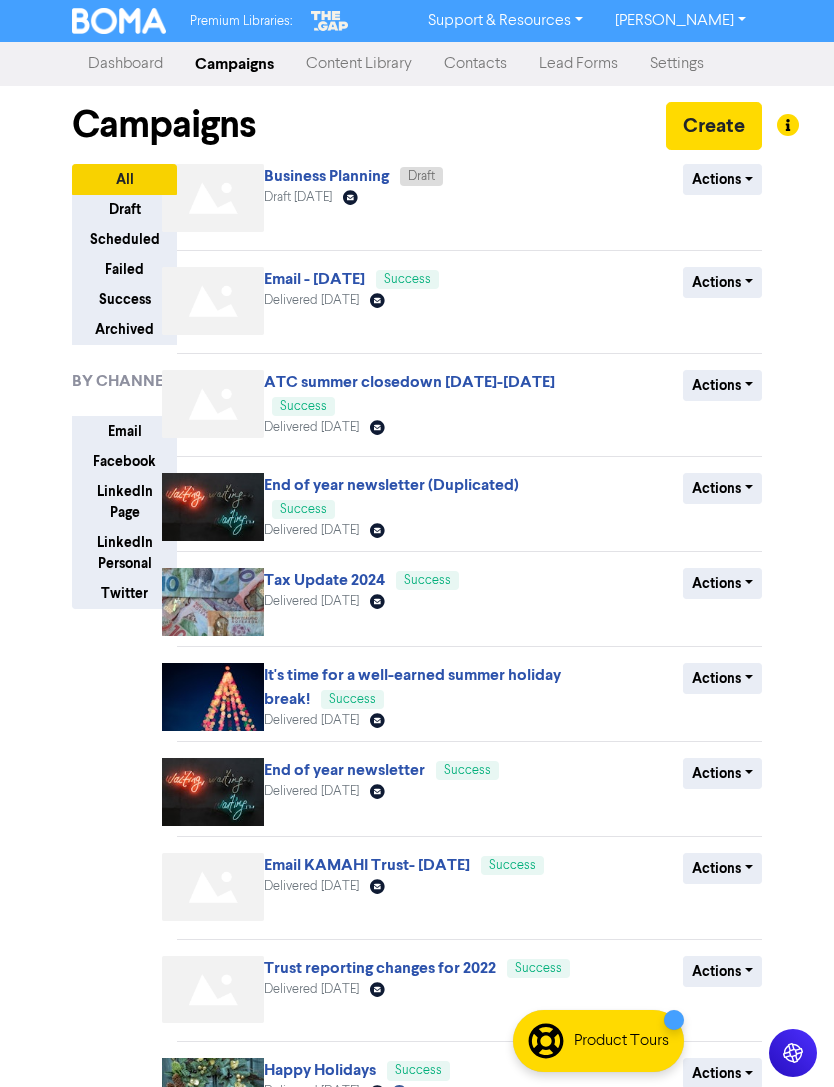 click on "Actions" at bounding box center [722, 179] 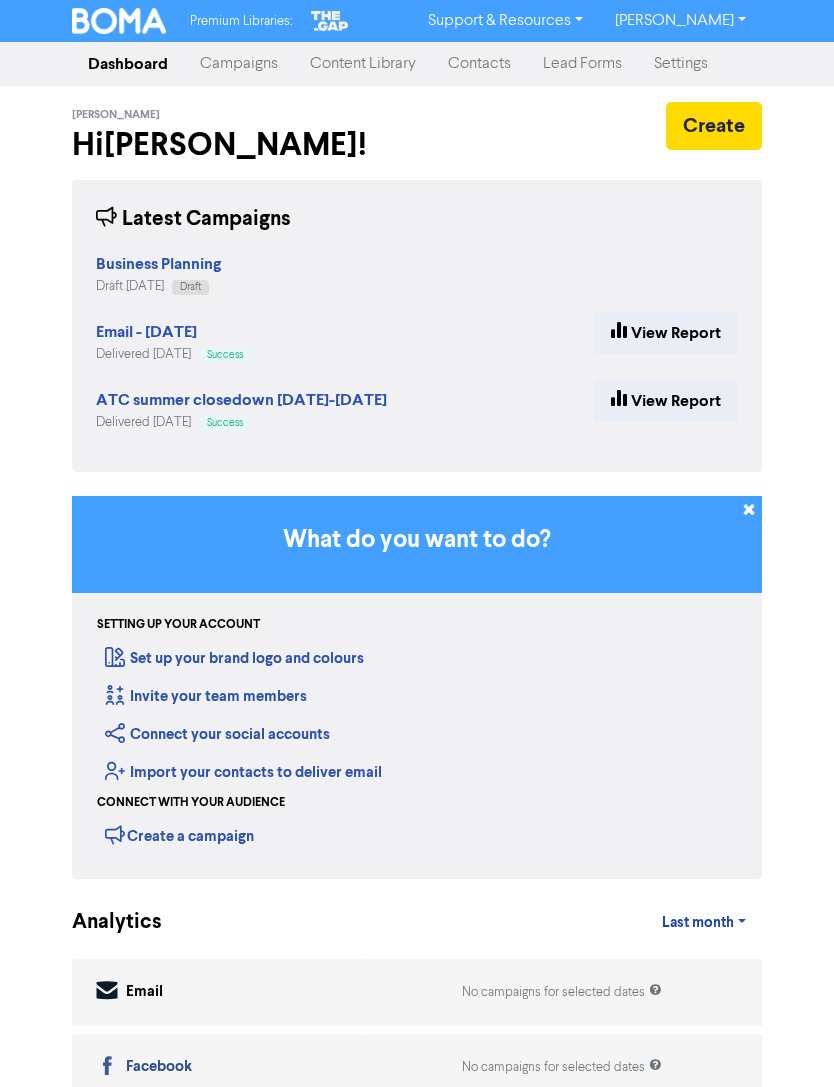 scroll, scrollTop: 0, scrollLeft: 0, axis: both 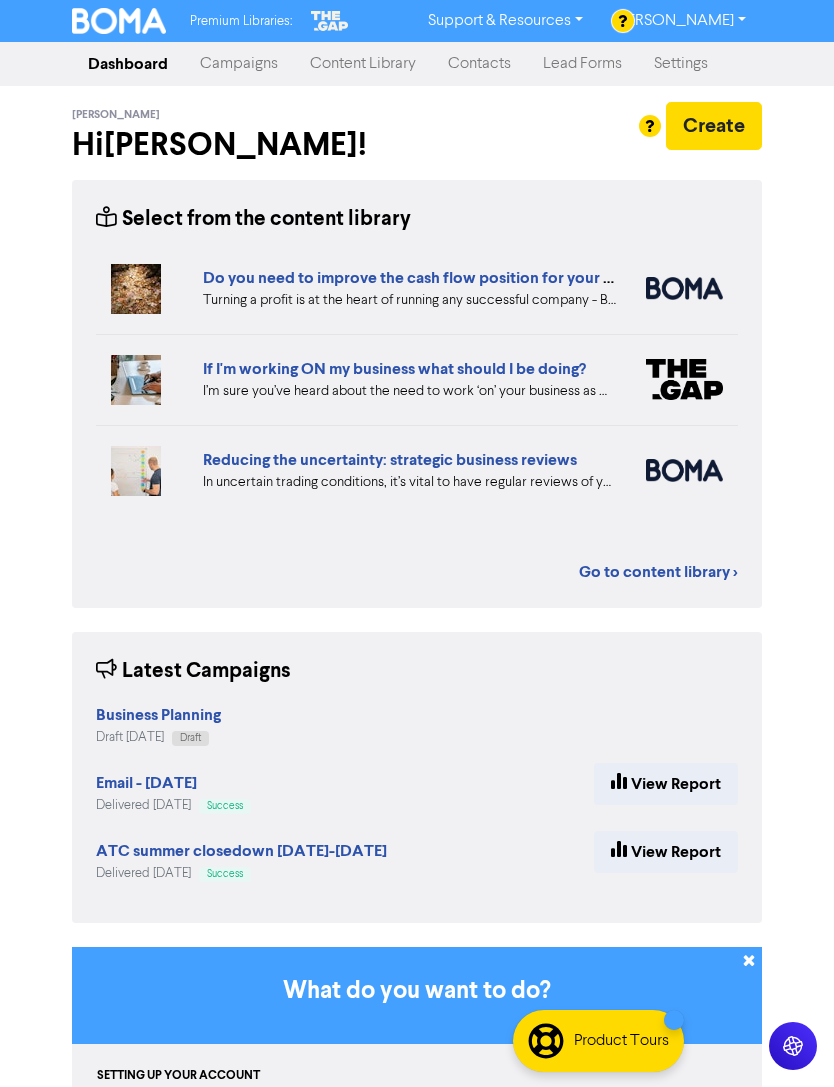 click on "Campaigns" at bounding box center (239, 64) 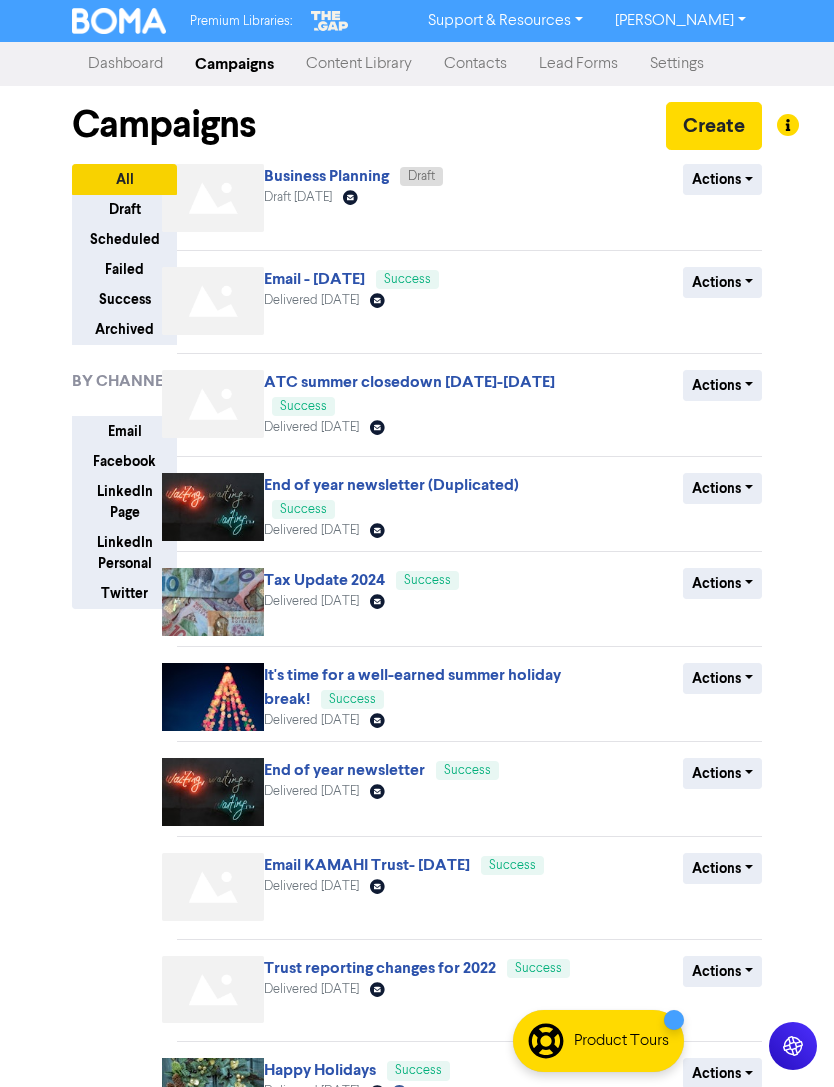 click on "Business Planning" at bounding box center [326, 176] 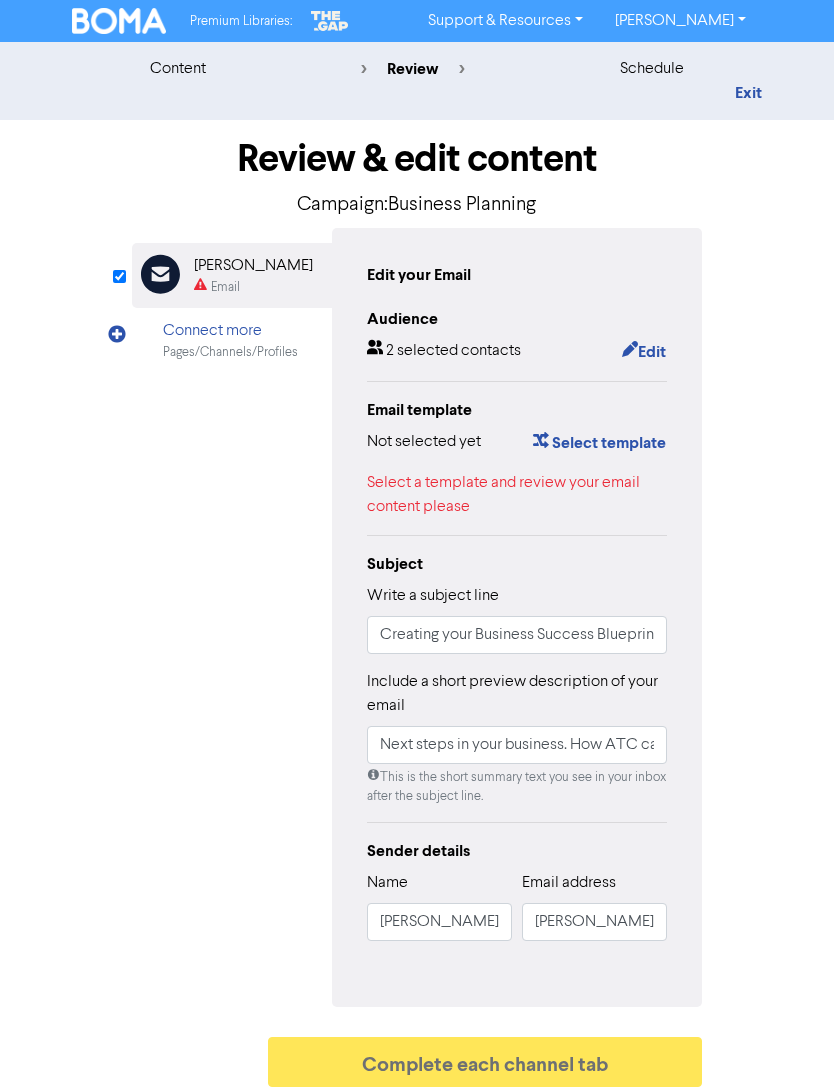 scroll, scrollTop: 10, scrollLeft: 0, axis: vertical 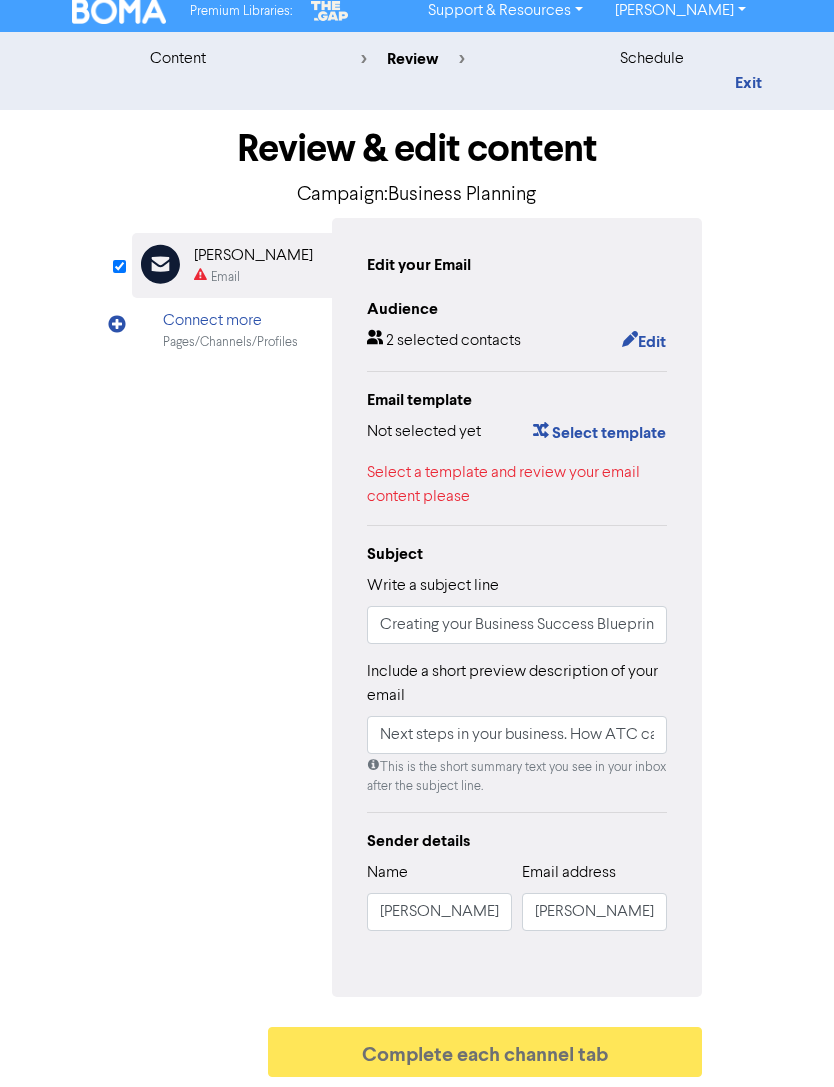 click on "Connect more" at bounding box center (230, 321) 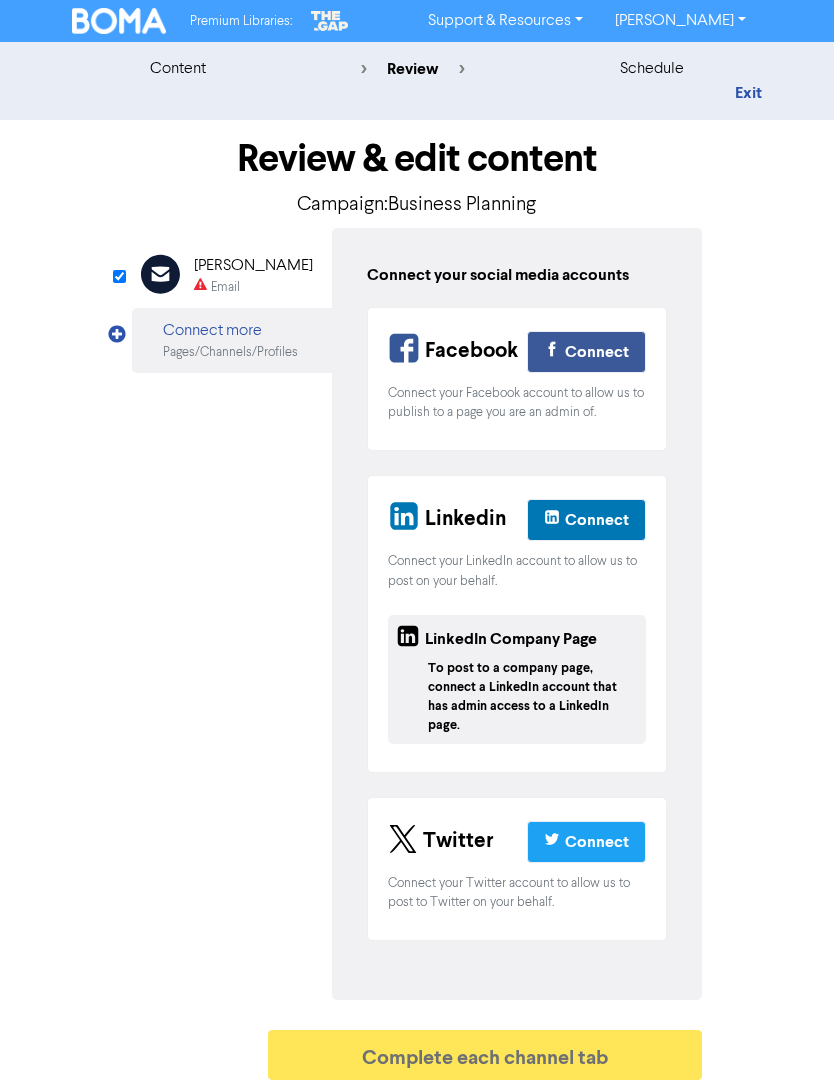 click 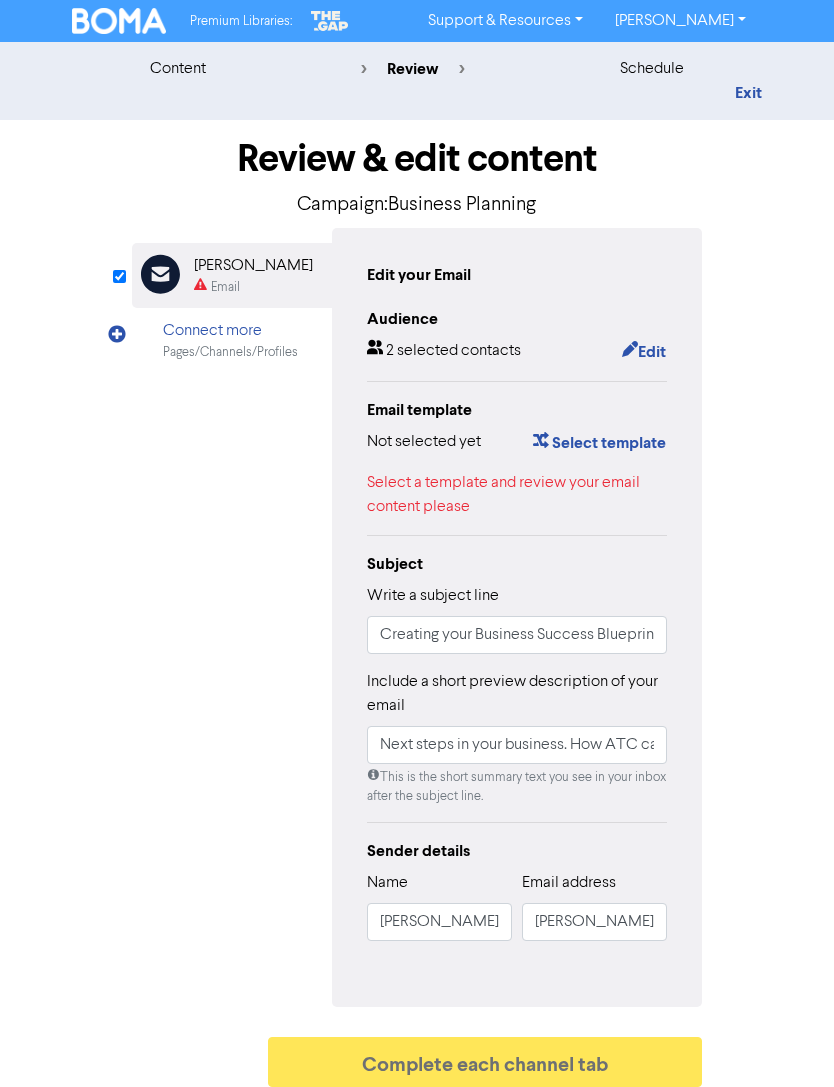 click on "Email
Created with Sketch.
[PERSON_NAME] Email" at bounding box center (232, 275) 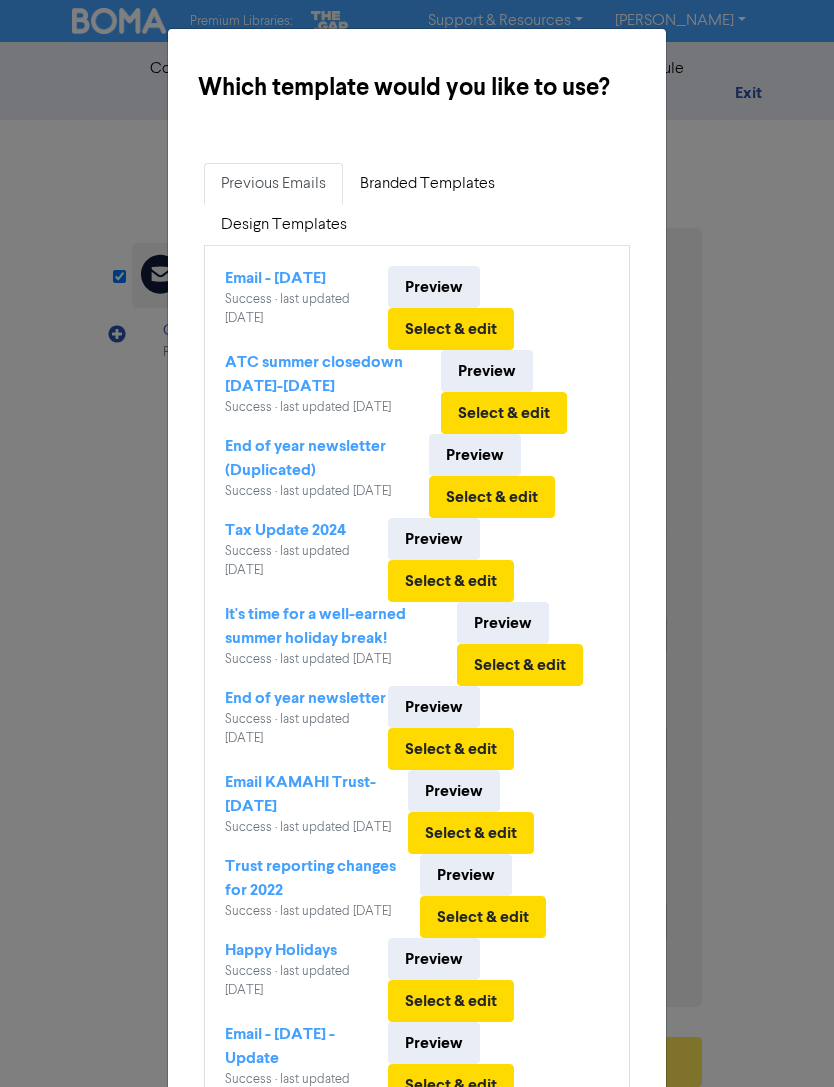 click on "Which template would you like to use? × Previous Emails Branded Templates Design Templates Email - [DATE] Success · last updated [DATE] Preview Select & edit ATC summer closedown [DATE]-[DATE] Success · last updated [DATE] Preview Select & edit End of year newsletter (Duplicated) Success · last updated [DATE] Preview Select & edit Tax Update 2024 Success · last updated [DATE] Preview Select & edit It's time for a well-earned summer holiday break! Success · last updated [DATE] Preview Select & edit End of year newsletter Success · last updated [DATE] Preview Select & edit Email  KAMAHI Trust- [DATE] Success · last updated [DATE] Preview Select & edit Trust reporting changes for 2022 Success · last updated [DATE] Preview Select & edit Happy Holidays Success · last updated [DATE] Preview Select & edit Email - [DATE] - Update Success · last updated [DATE] Preview Select & edit « 1 2 »" at bounding box center [417, 543] 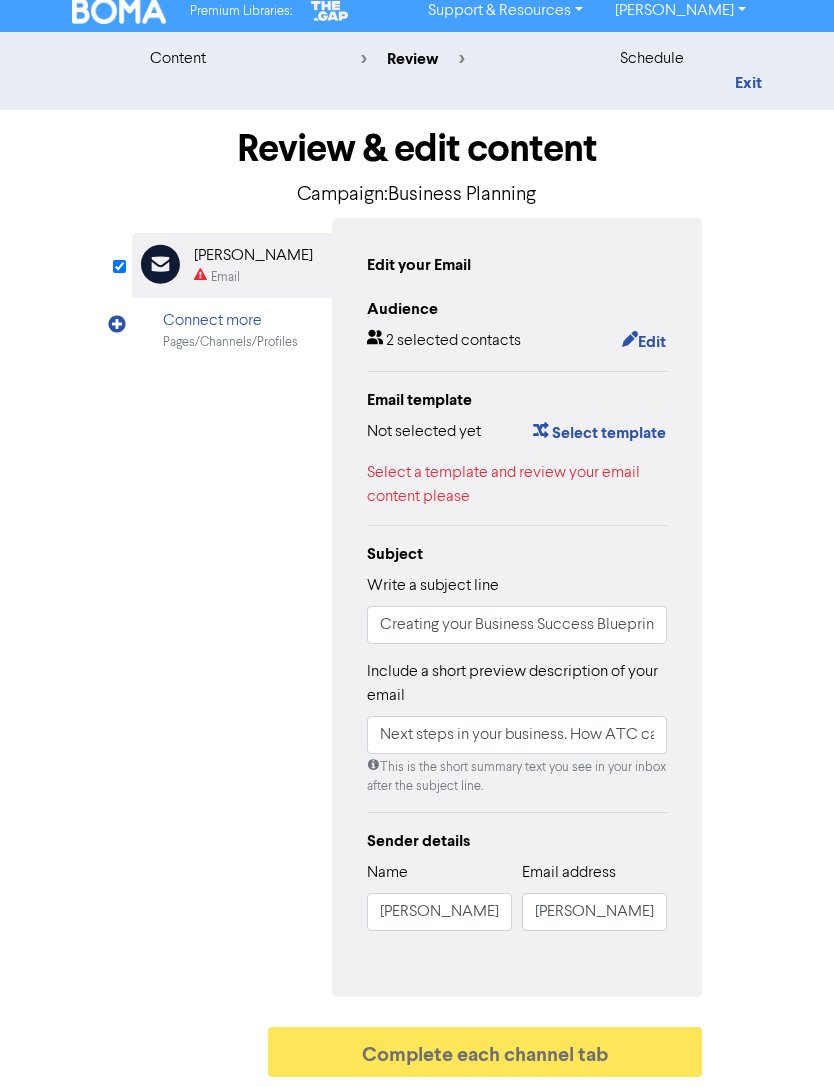 scroll, scrollTop: 0, scrollLeft: 0, axis: both 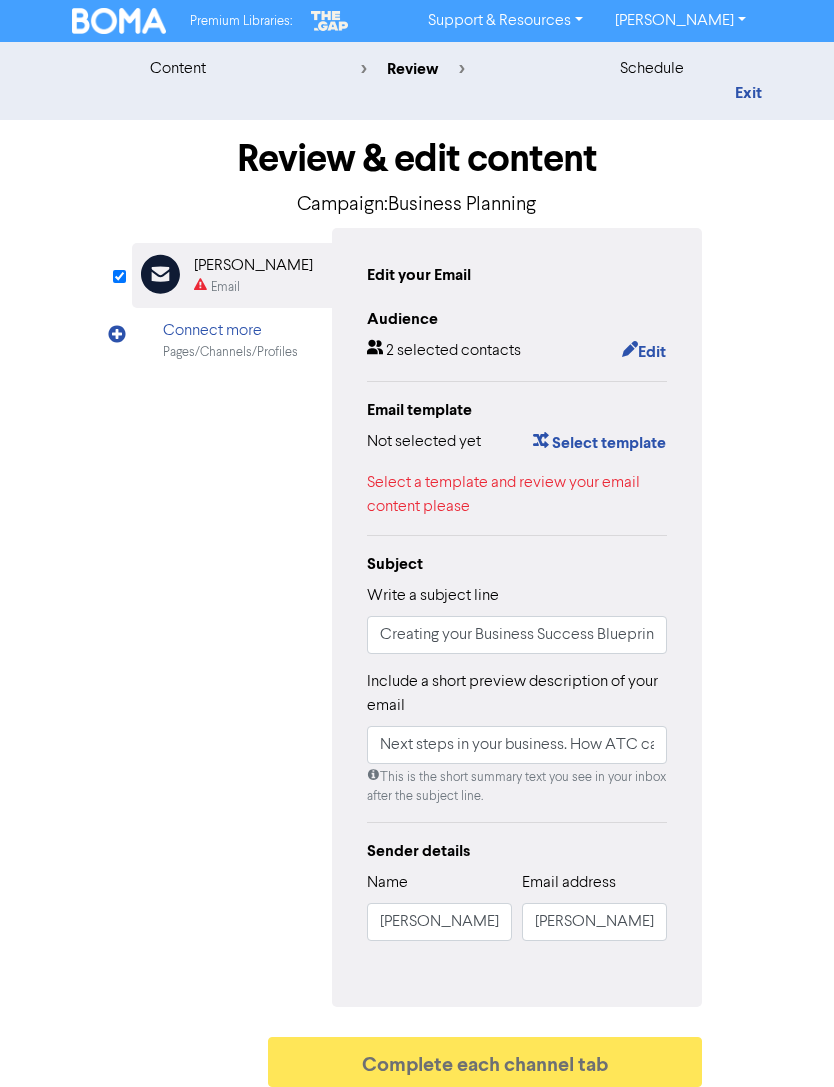 click on "schedule" at bounding box center (652, 69) 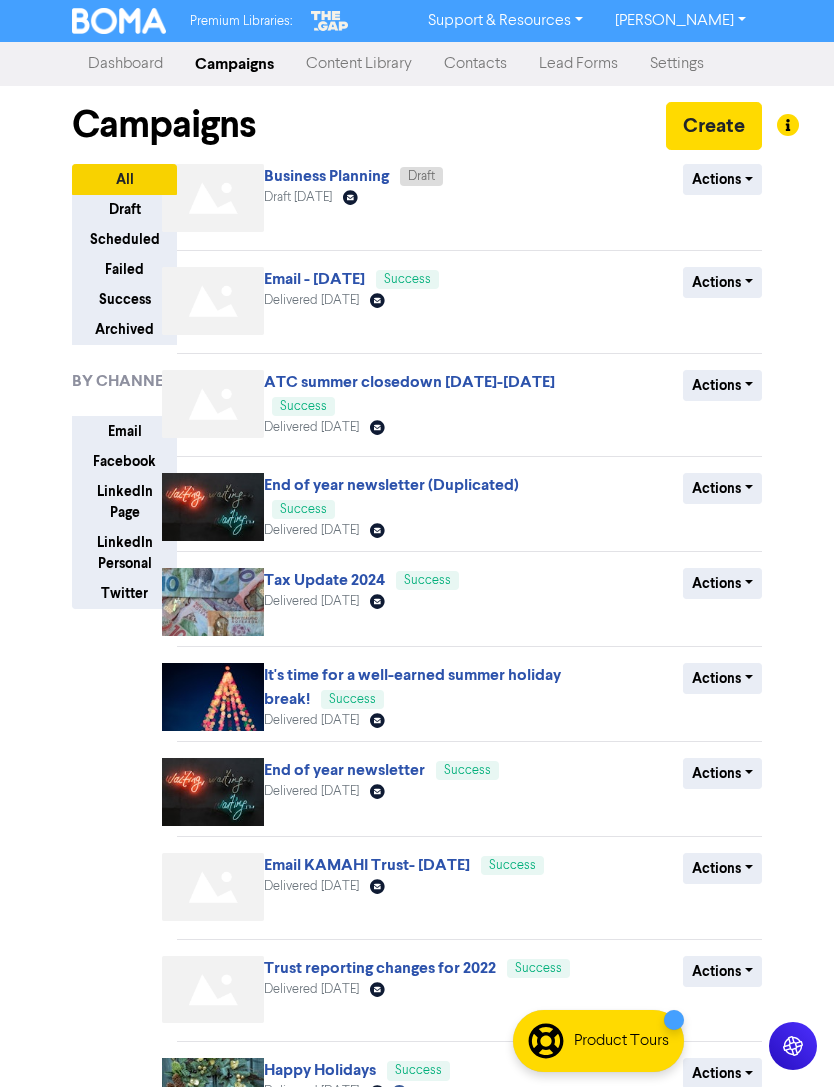 click on "Failed" at bounding box center [124, 269] 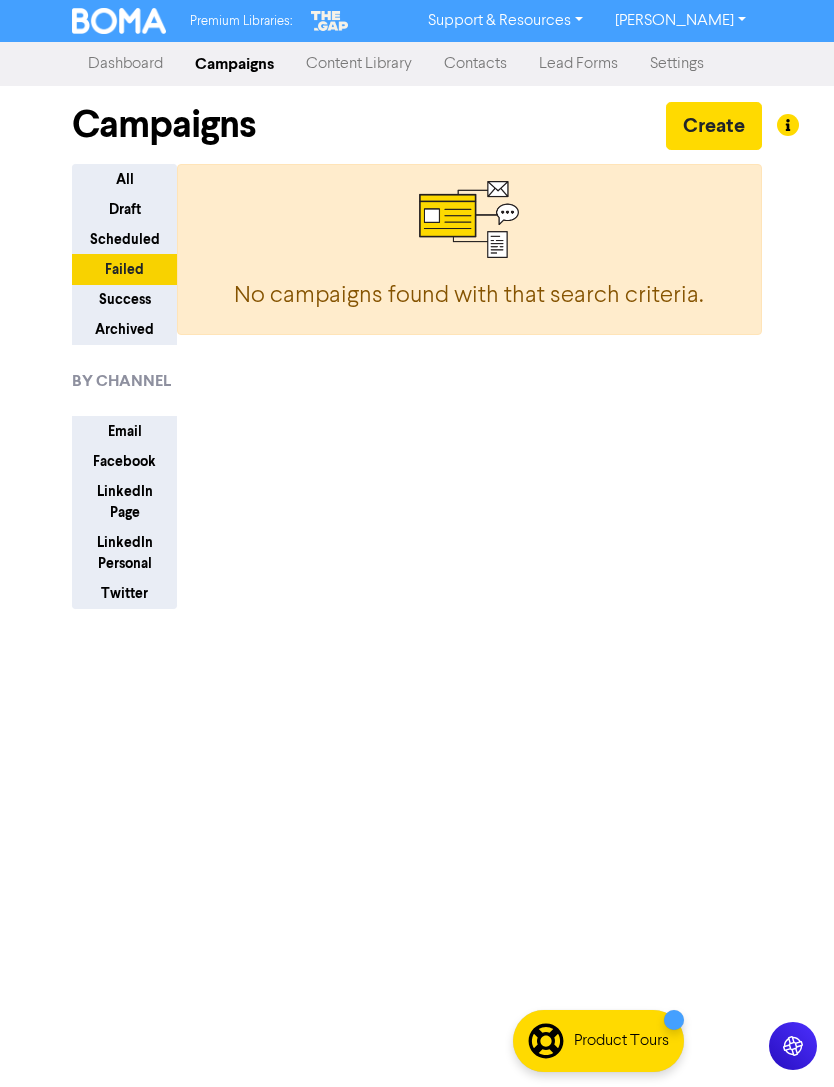 click on "Archived" at bounding box center (124, 329) 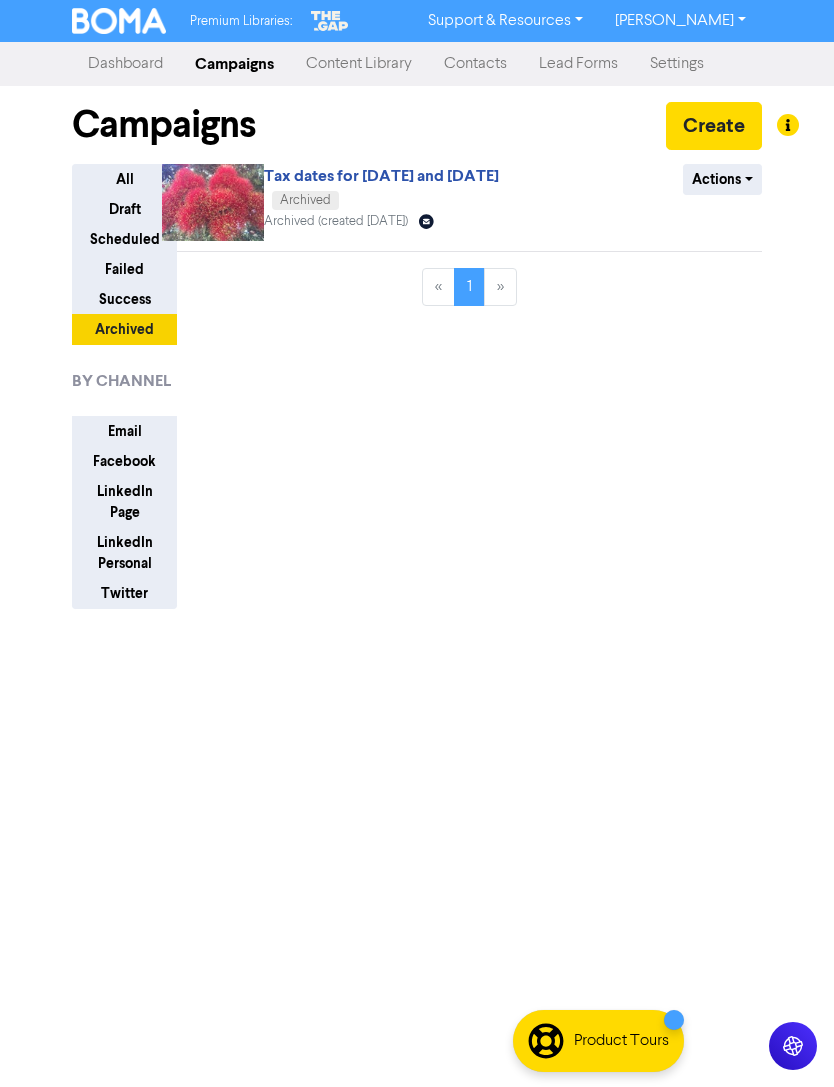 click on "Success" at bounding box center [124, 299] 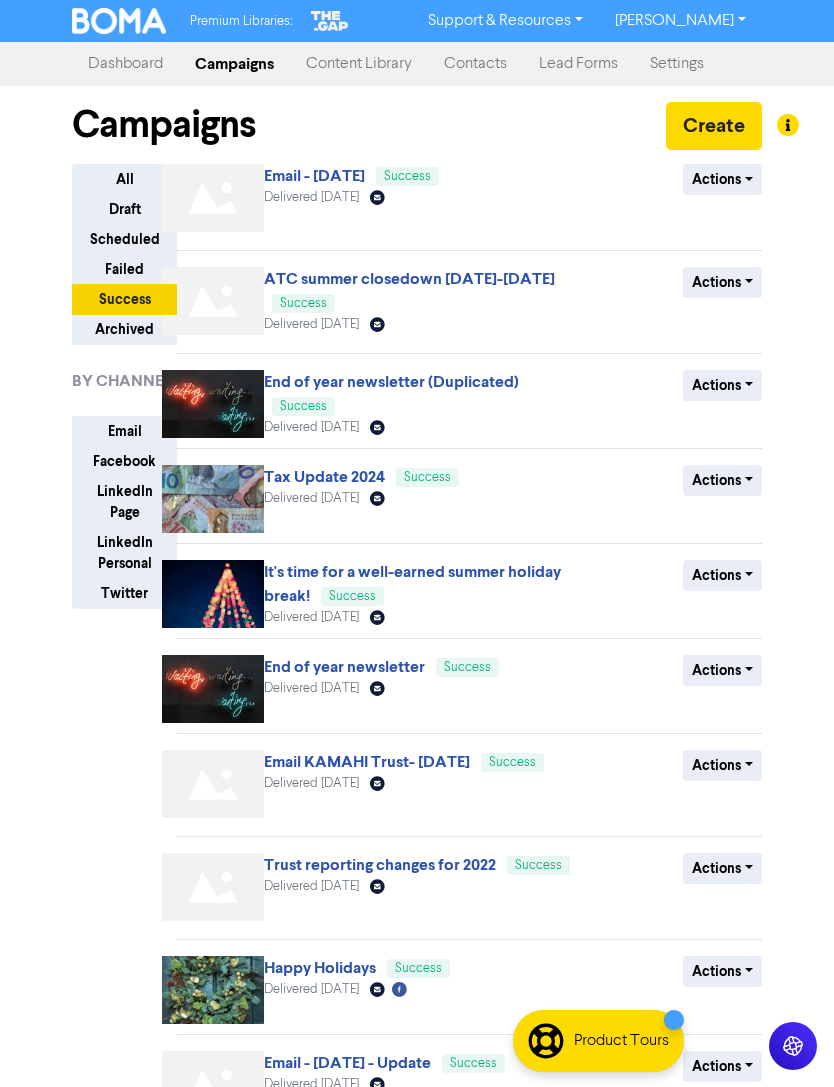 click on "All" at bounding box center [124, 179] 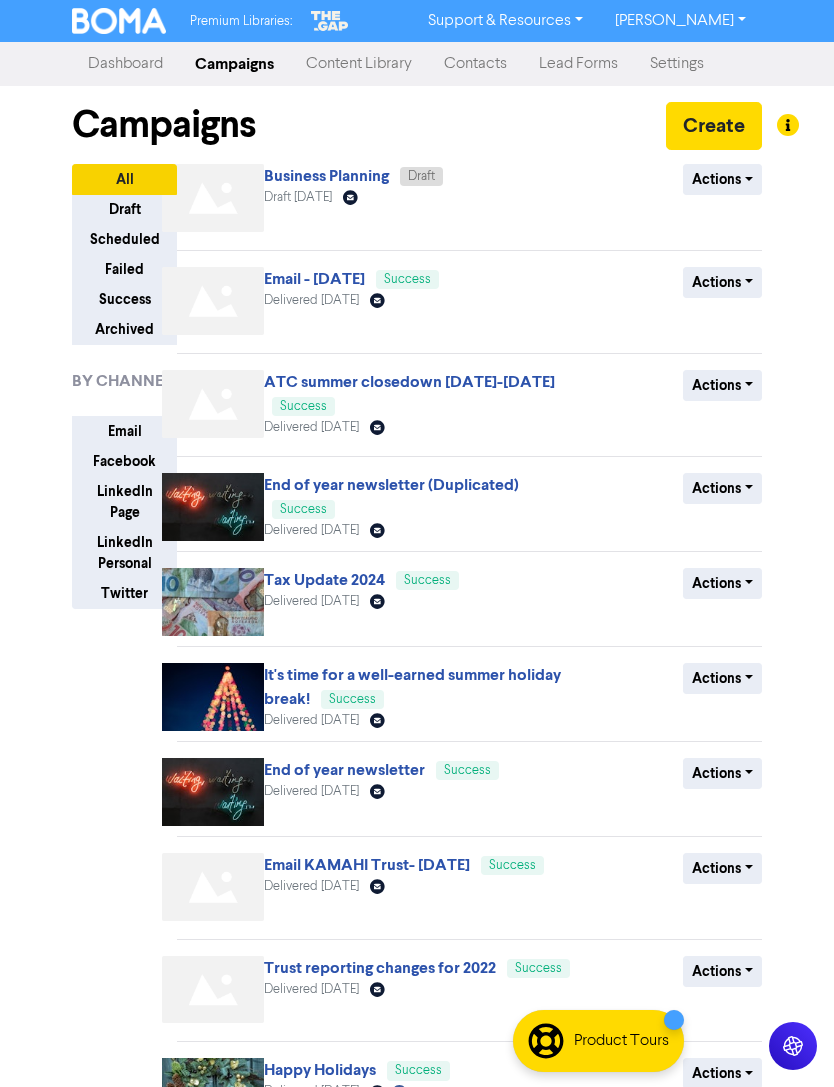 click on "Email" at bounding box center (124, 431) 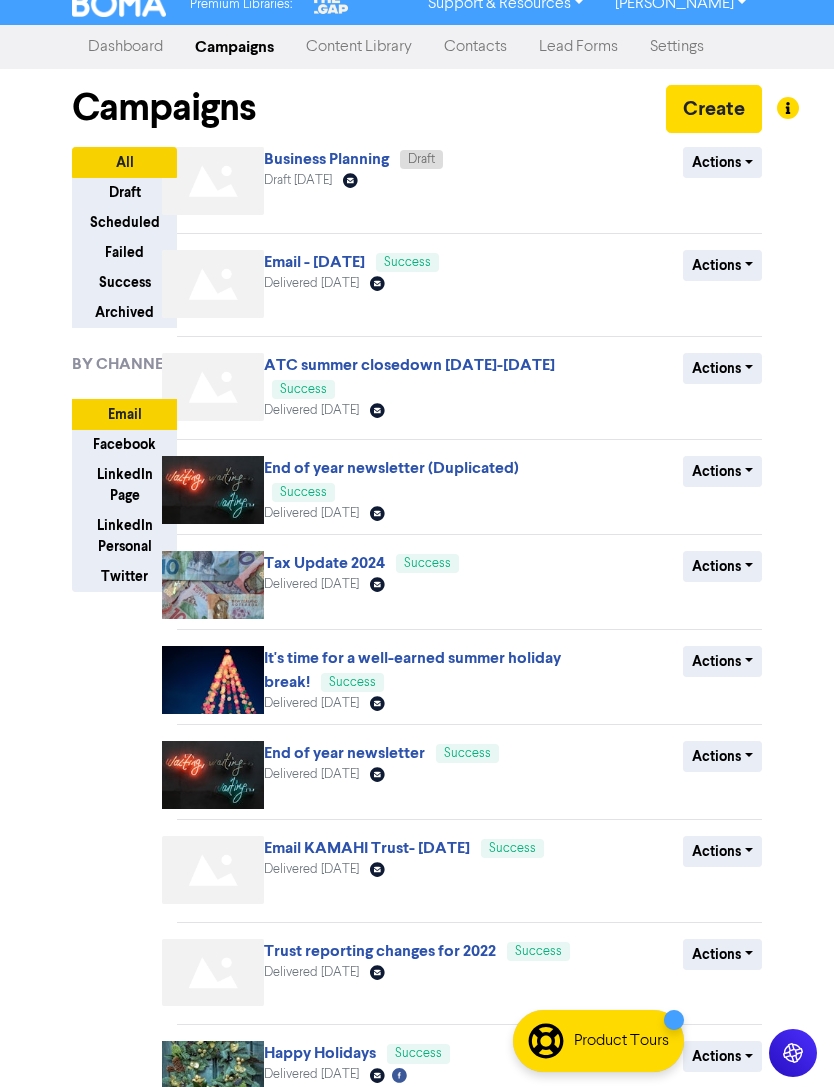scroll, scrollTop: 0, scrollLeft: 0, axis: both 